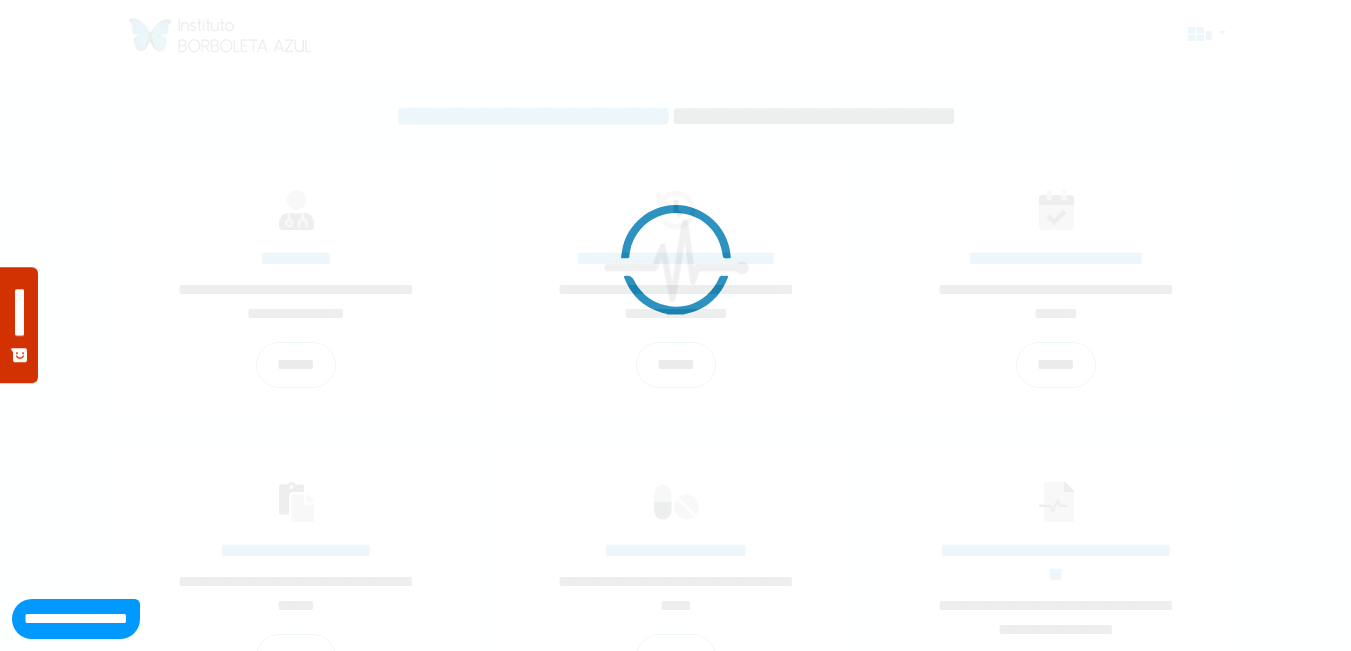 scroll, scrollTop: 0, scrollLeft: 0, axis: both 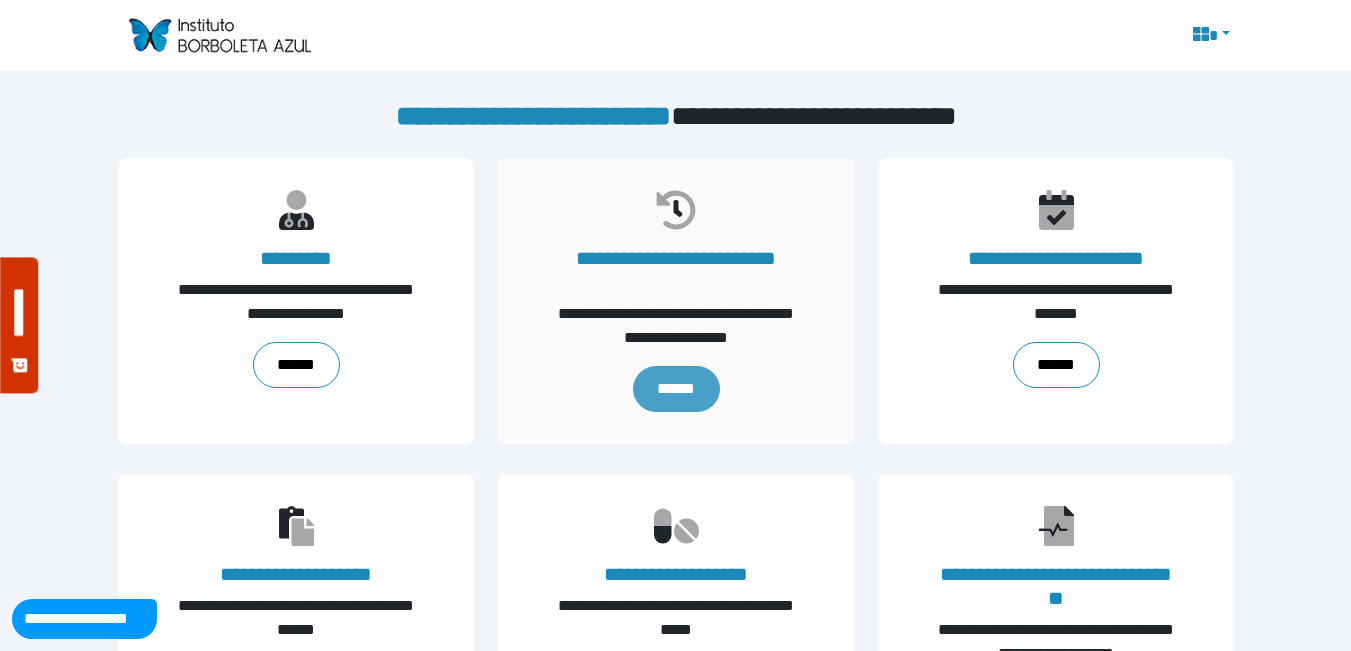 click on "******" at bounding box center (675, 389) 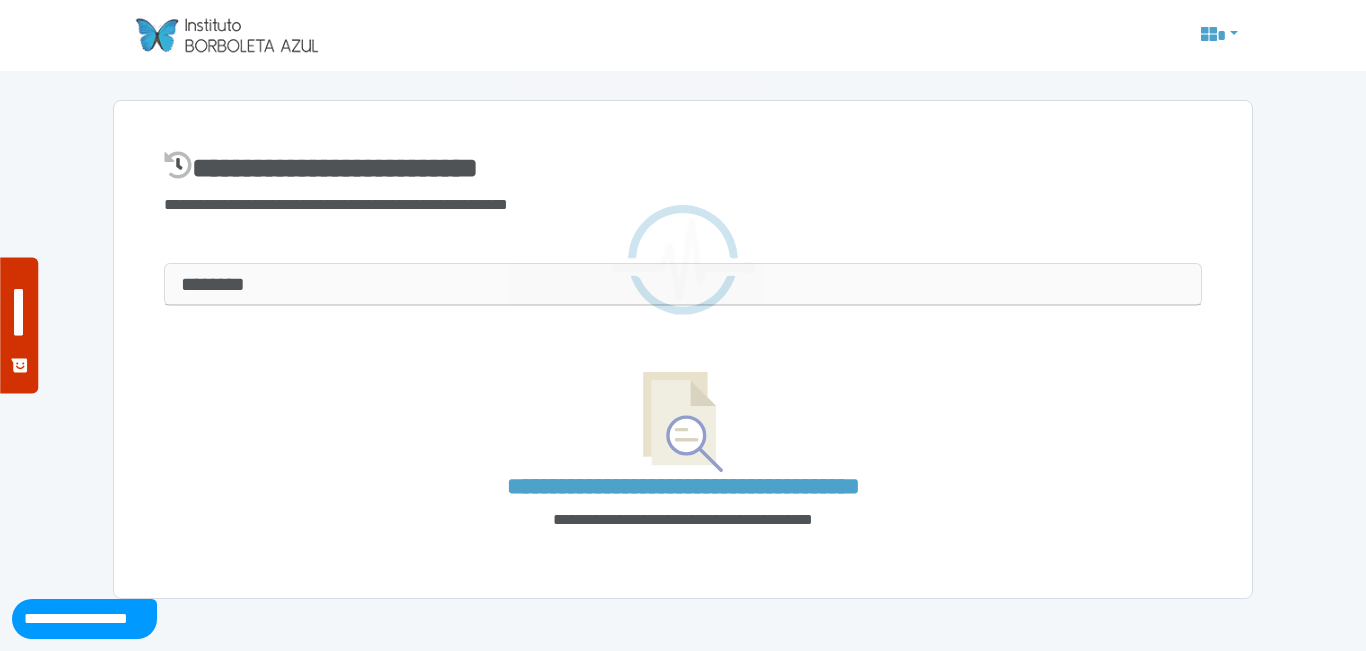 scroll, scrollTop: 0, scrollLeft: 0, axis: both 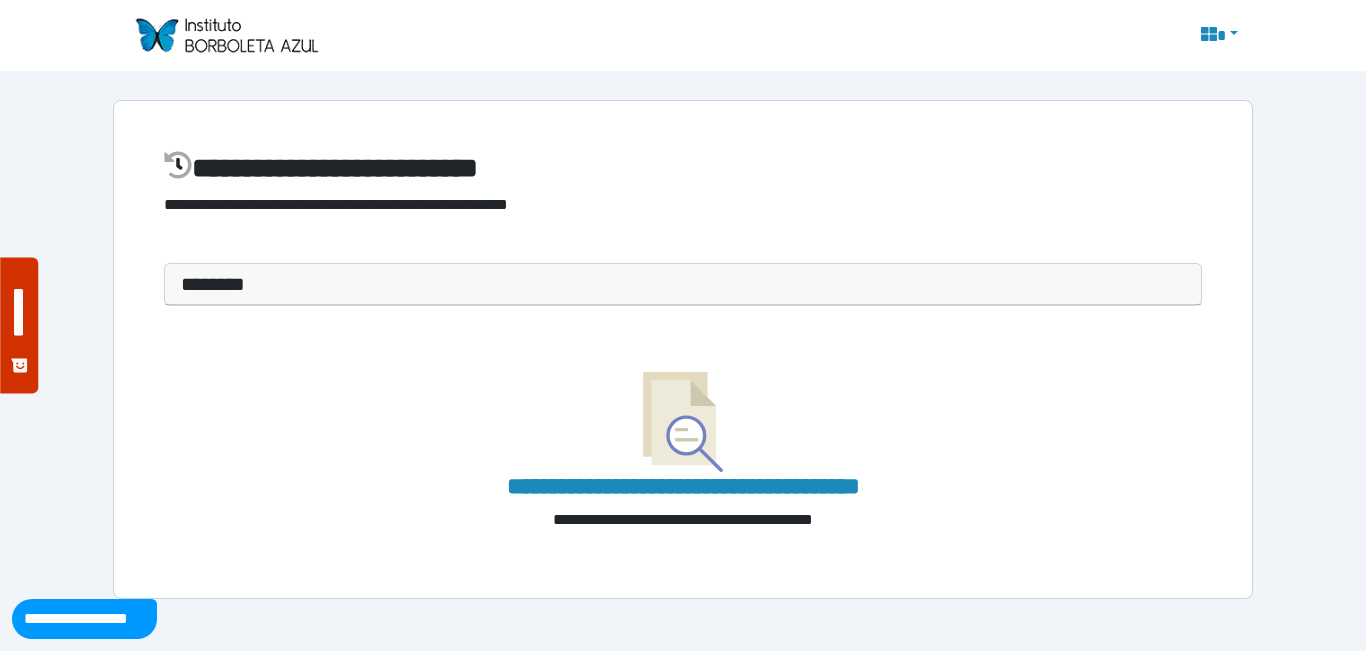 click at bounding box center [226, 35] 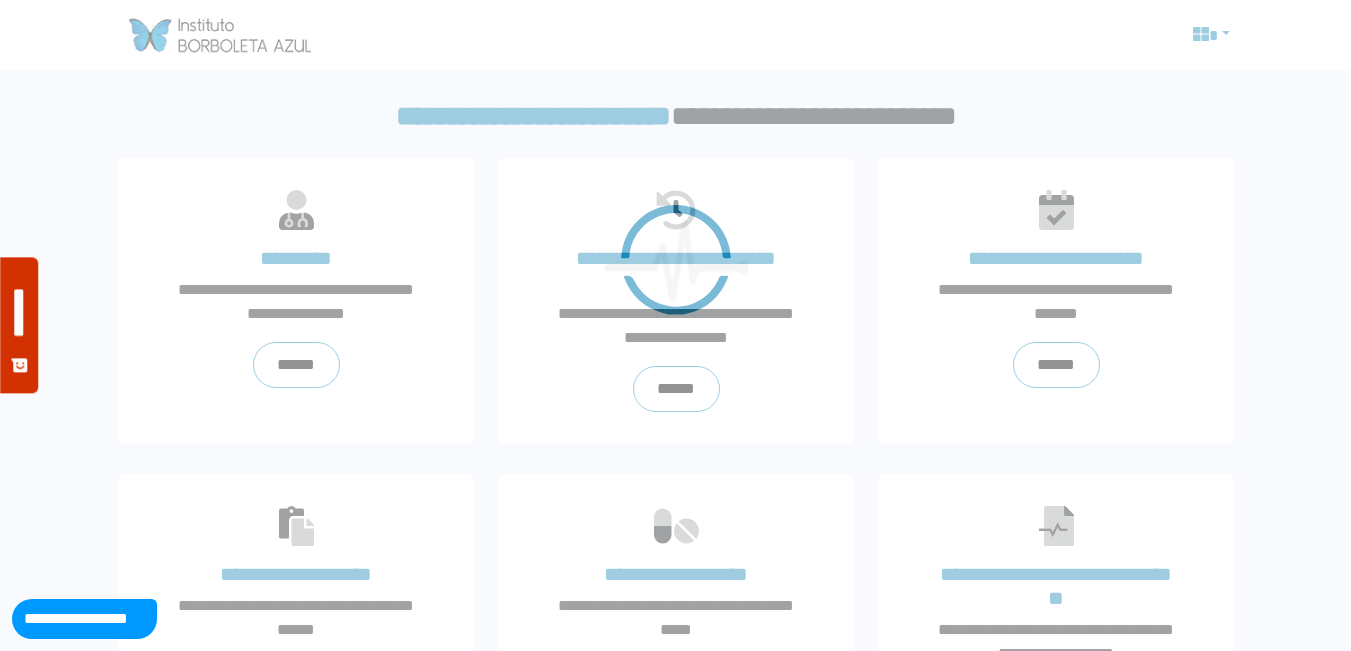 scroll, scrollTop: 0, scrollLeft: 0, axis: both 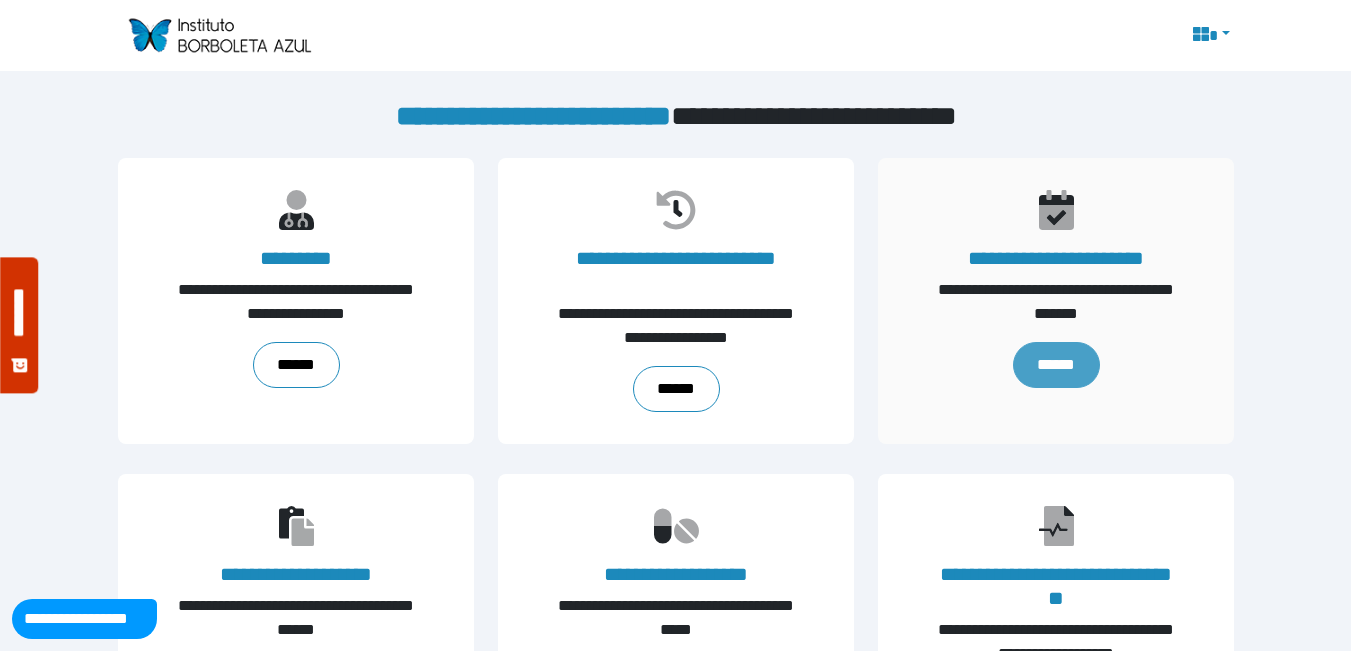 click on "******" at bounding box center [1055, 365] 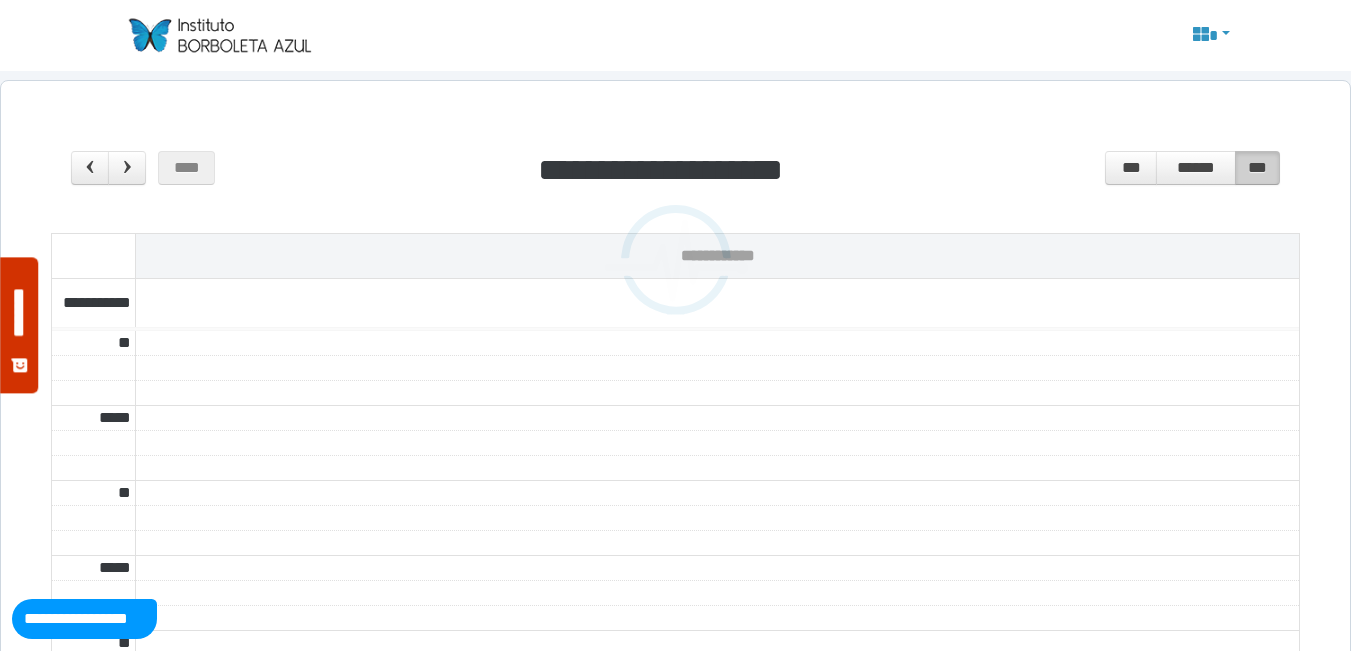 scroll, scrollTop: 0, scrollLeft: 0, axis: both 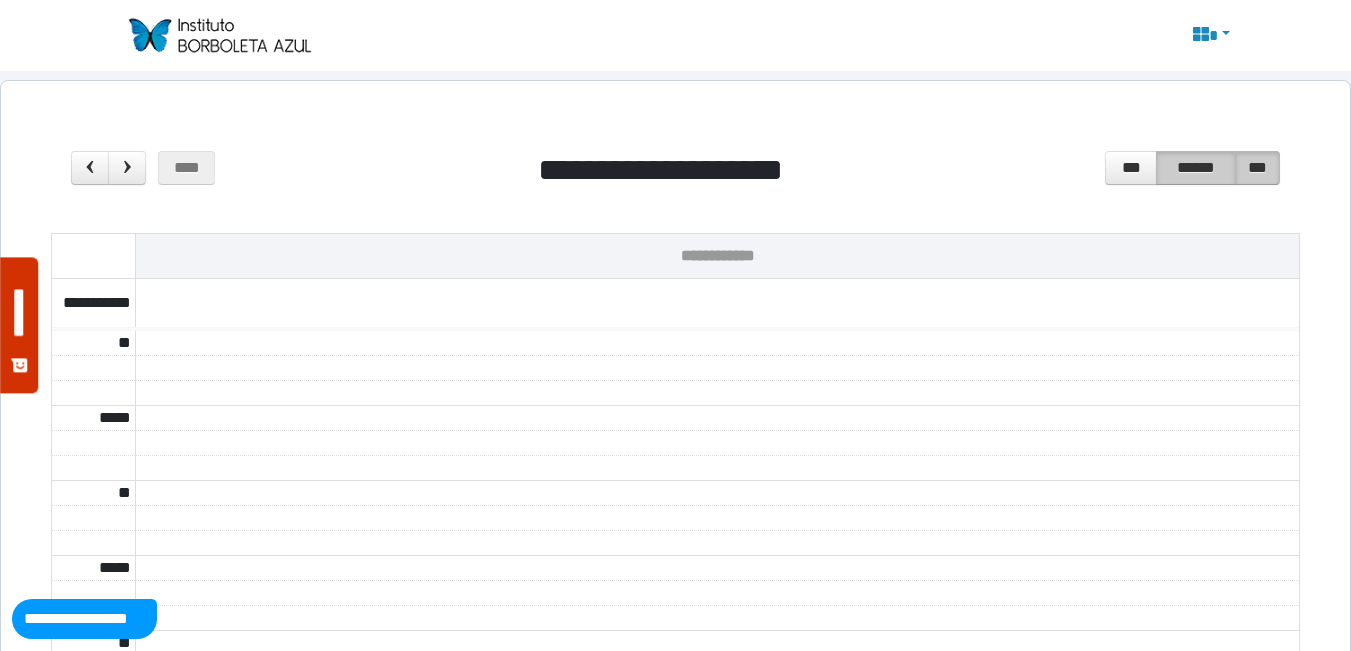 click on "******" at bounding box center (1196, 168) 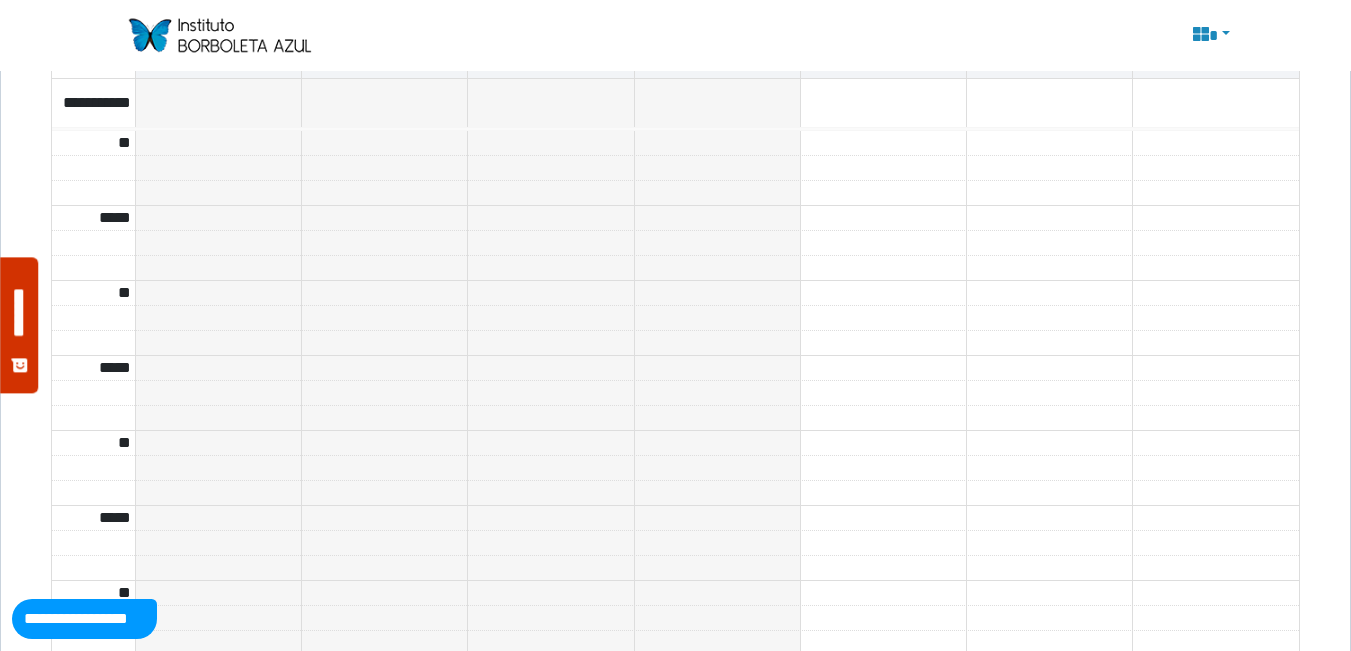 scroll, scrollTop: 0, scrollLeft: 0, axis: both 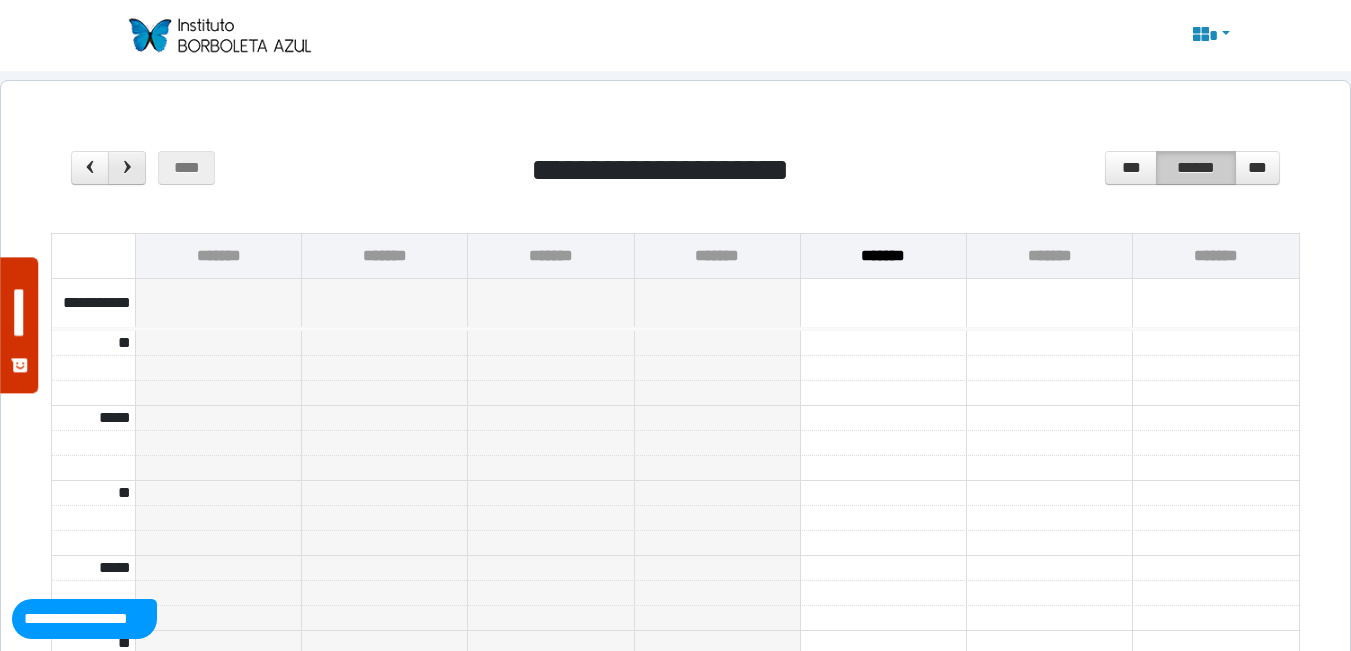 click at bounding box center (127, 167) 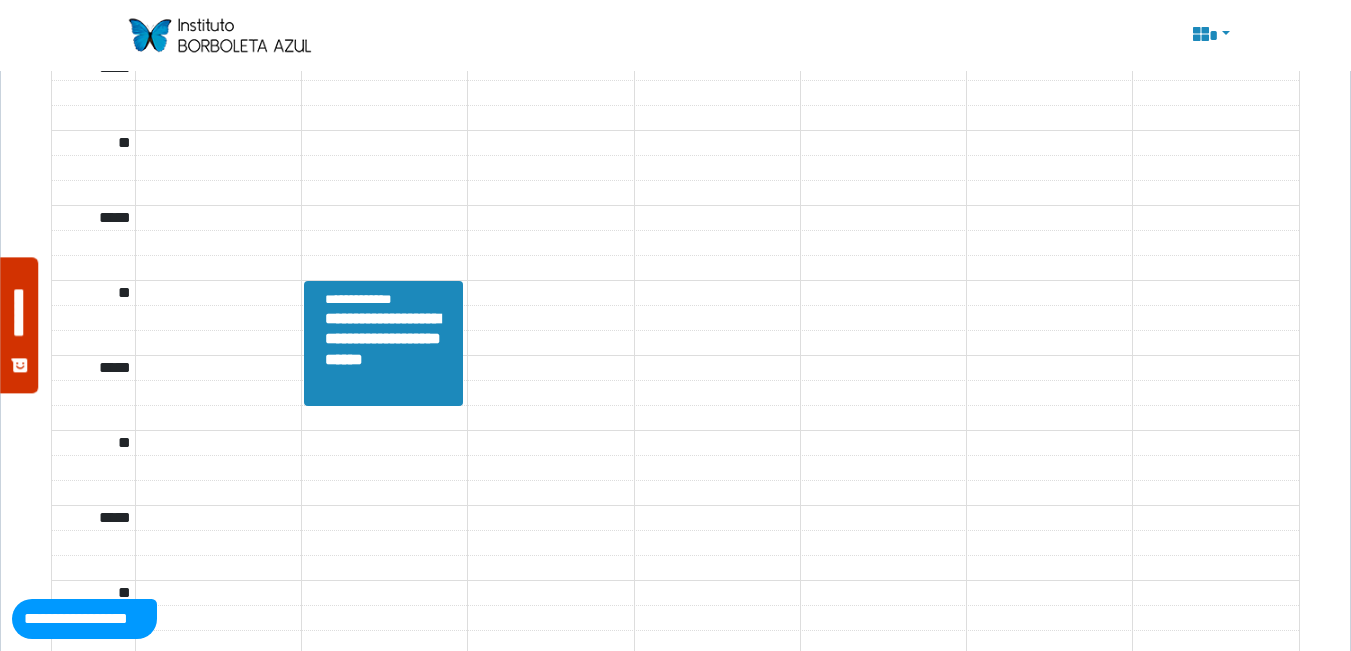 scroll, scrollTop: 2500, scrollLeft: 0, axis: vertical 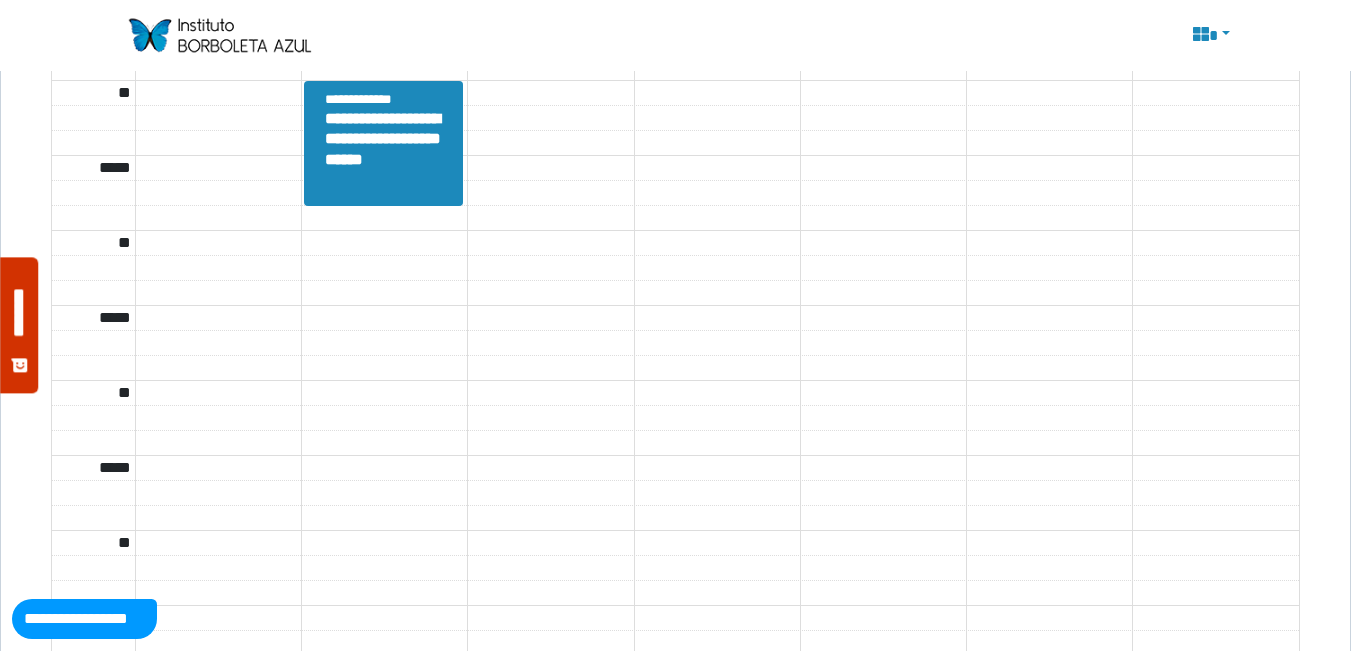 click on "**********" at bounding box center (388, 161) 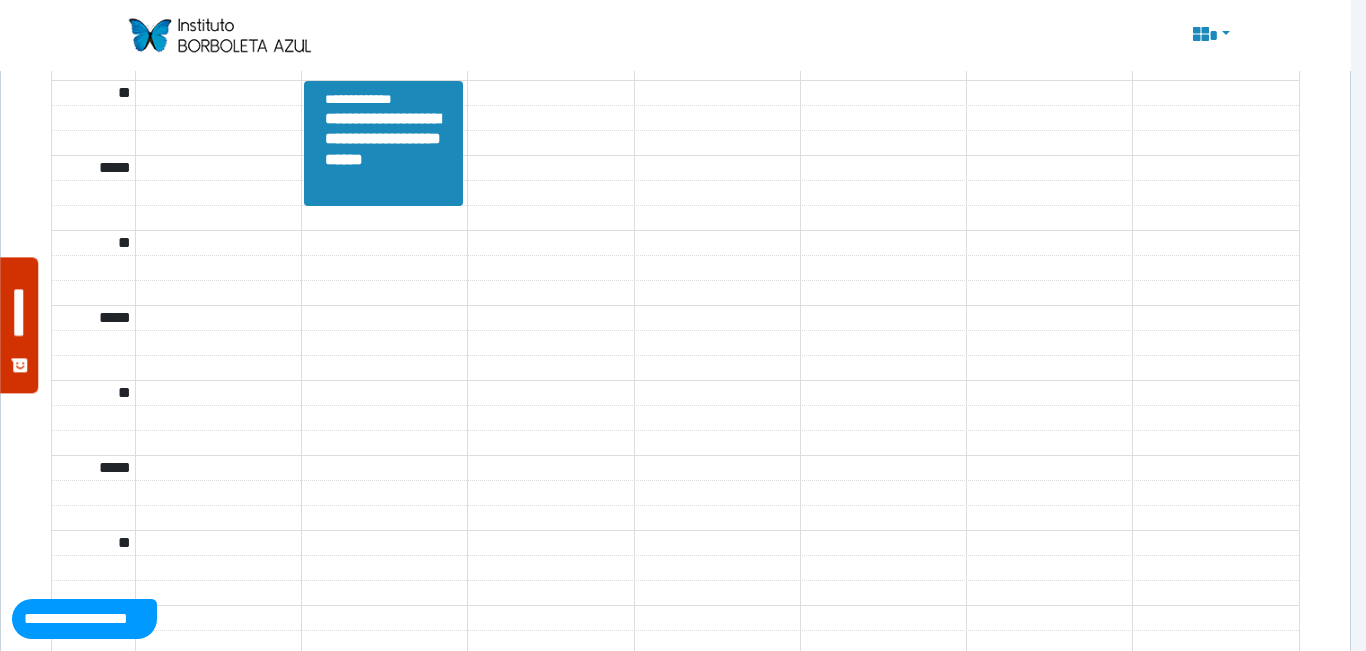 click on "*******
******** ***" at bounding box center [0, 0] 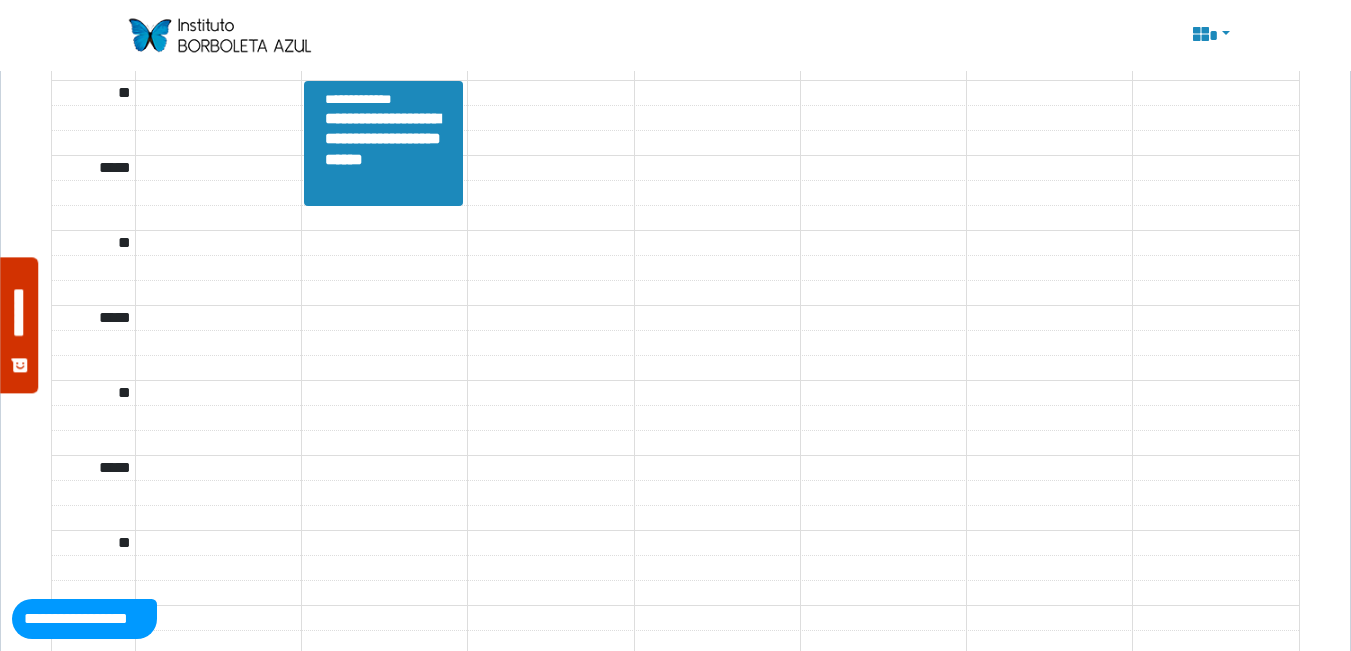 click on "**********" at bounding box center (388, 161) 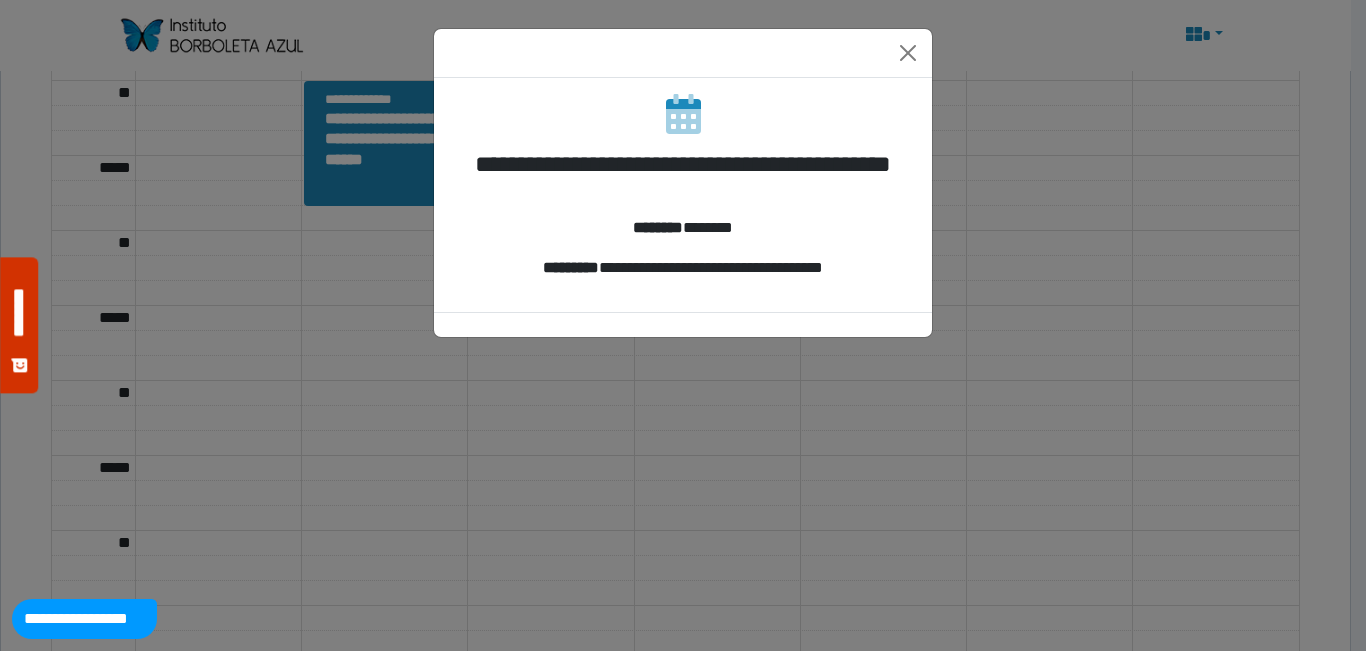click on "**********" at bounding box center (683, 179) 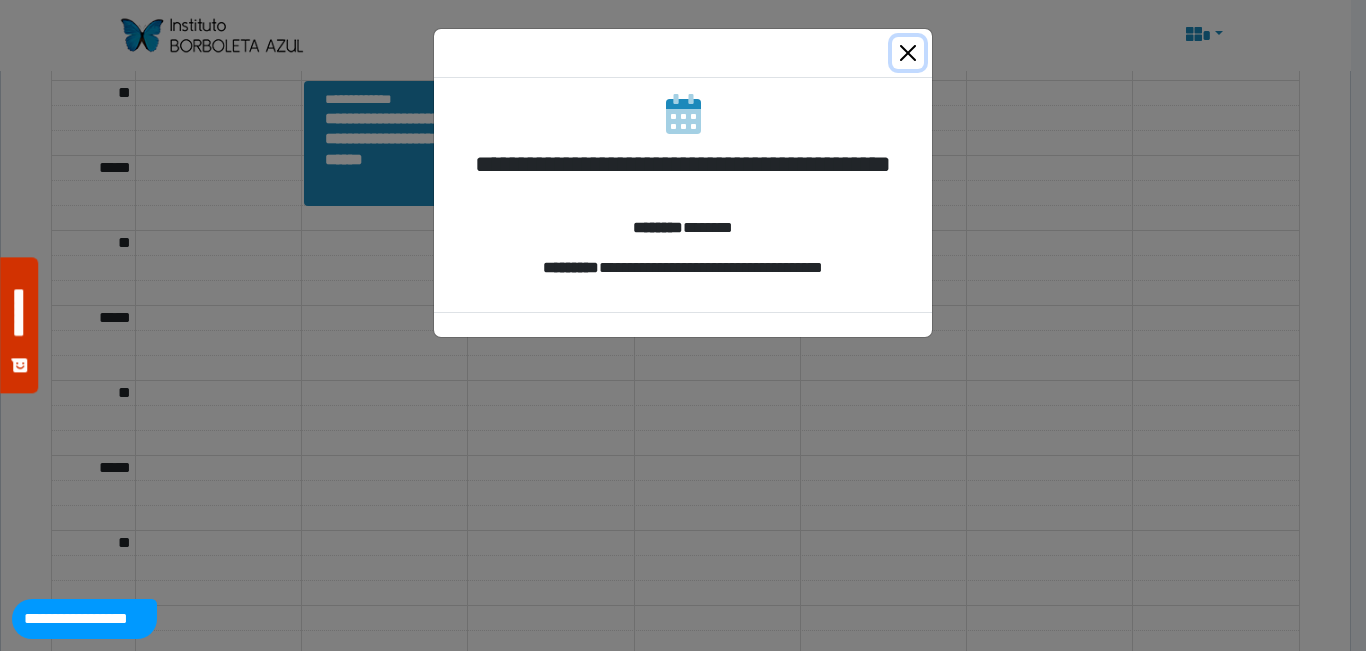 click at bounding box center [908, 53] 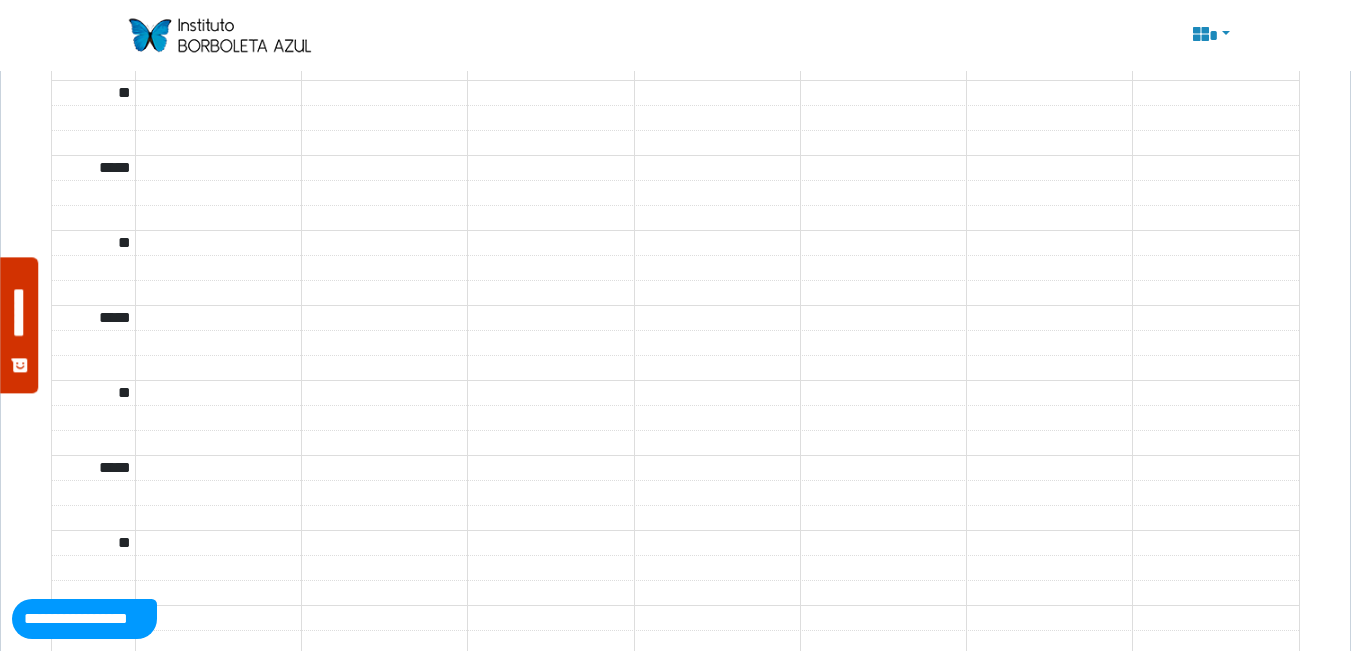 scroll, scrollTop: 0, scrollLeft: 0, axis: both 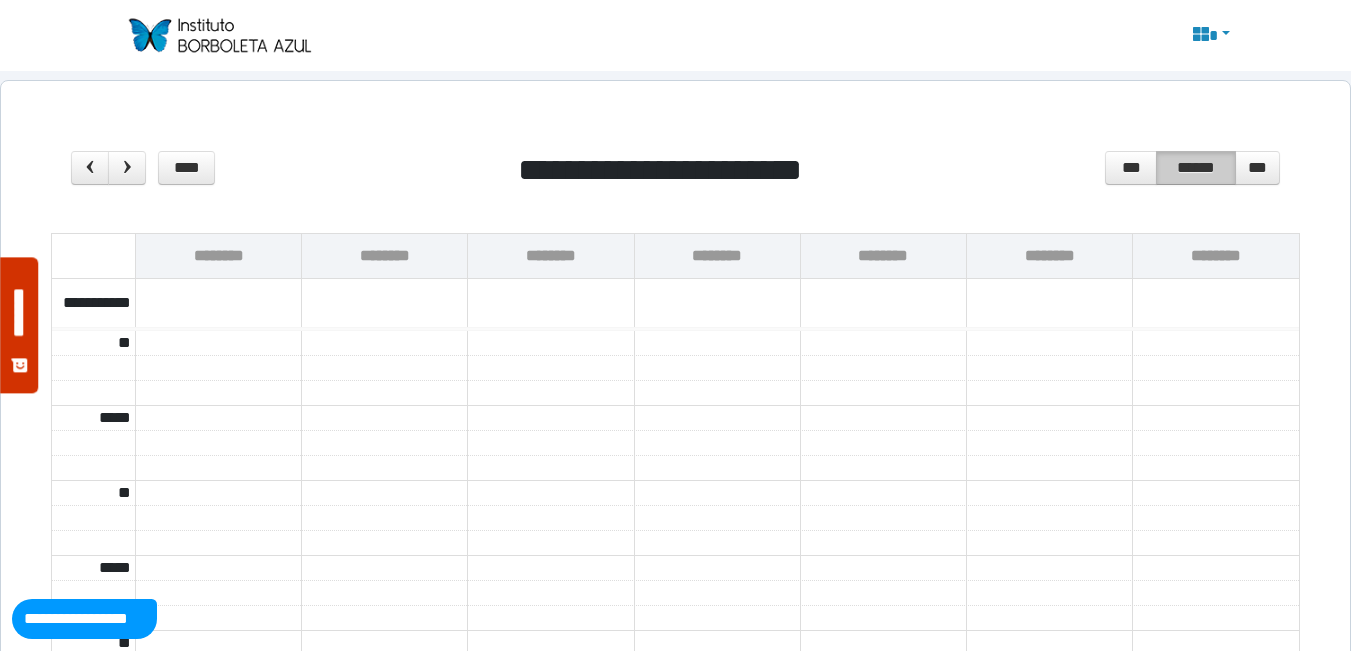 click at bounding box center [219, 35] 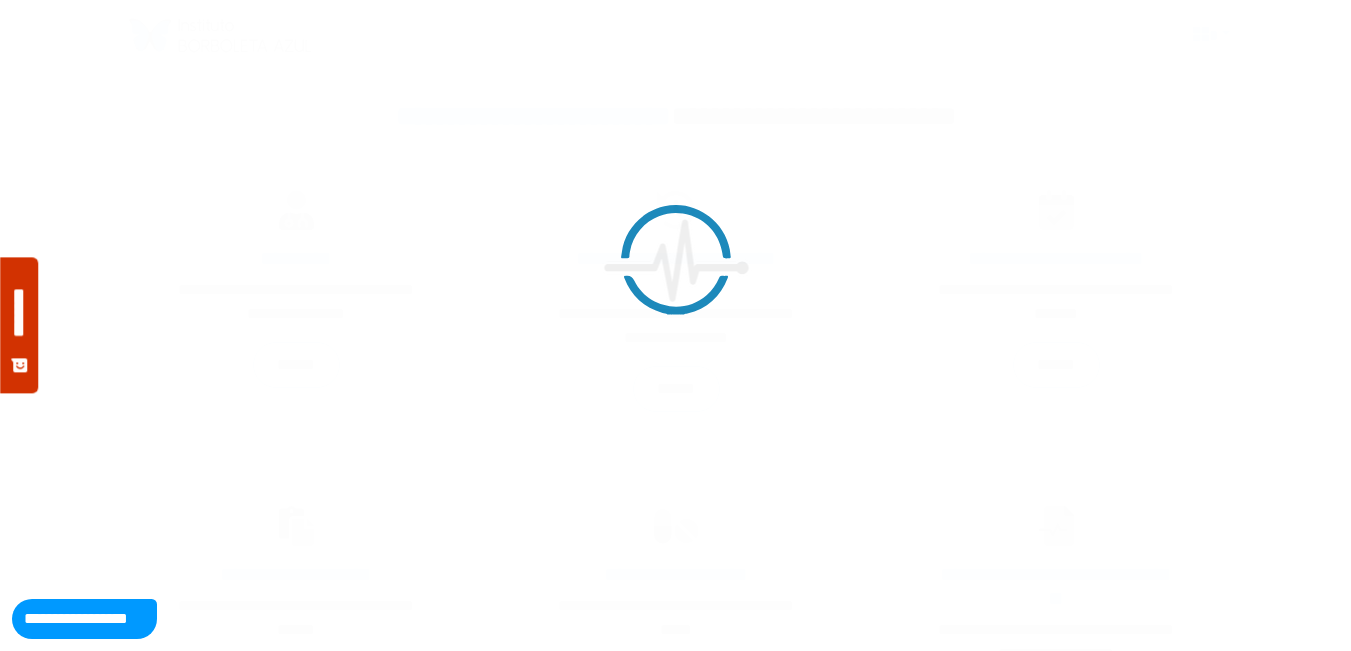 scroll, scrollTop: 0, scrollLeft: 0, axis: both 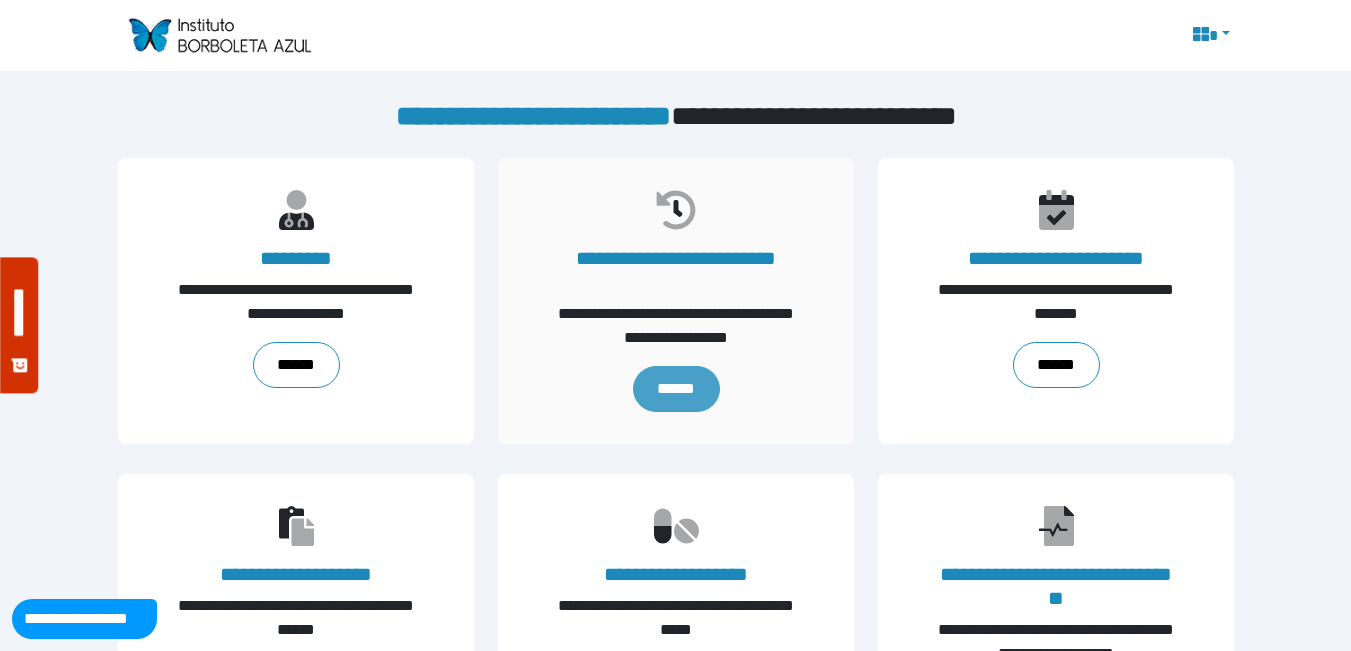 click on "******" at bounding box center (675, 389) 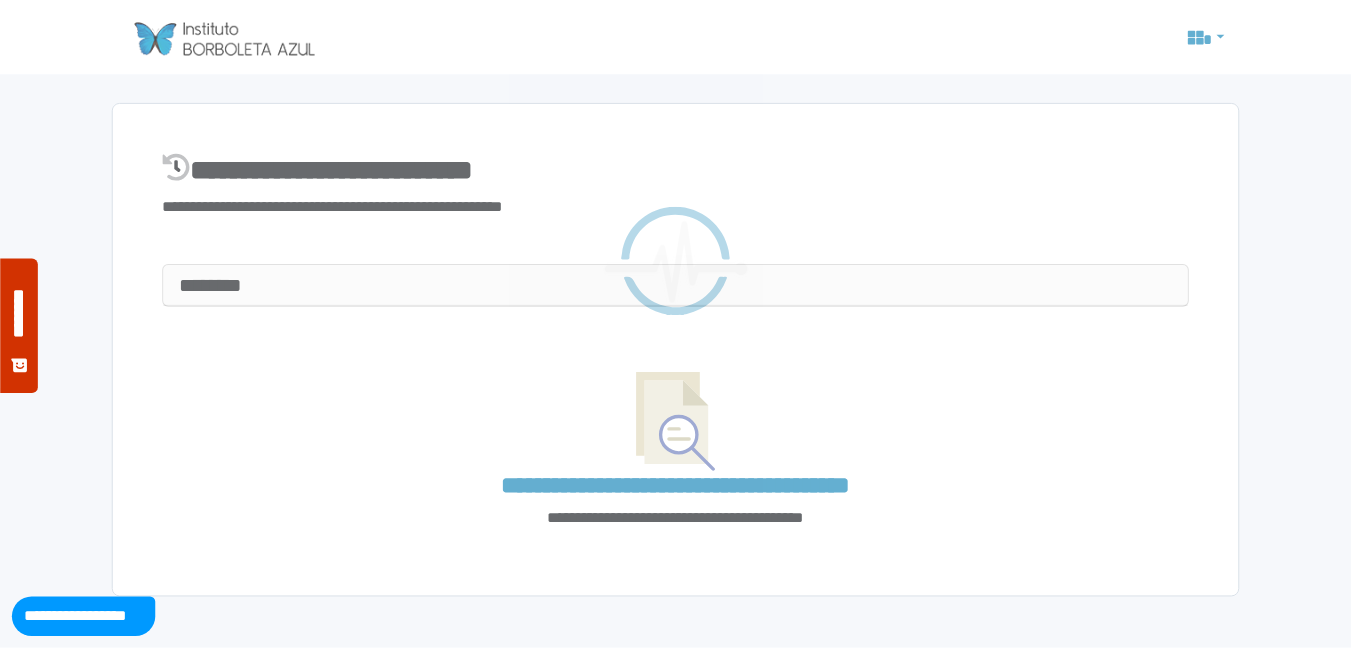 scroll, scrollTop: 0, scrollLeft: 0, axis: both 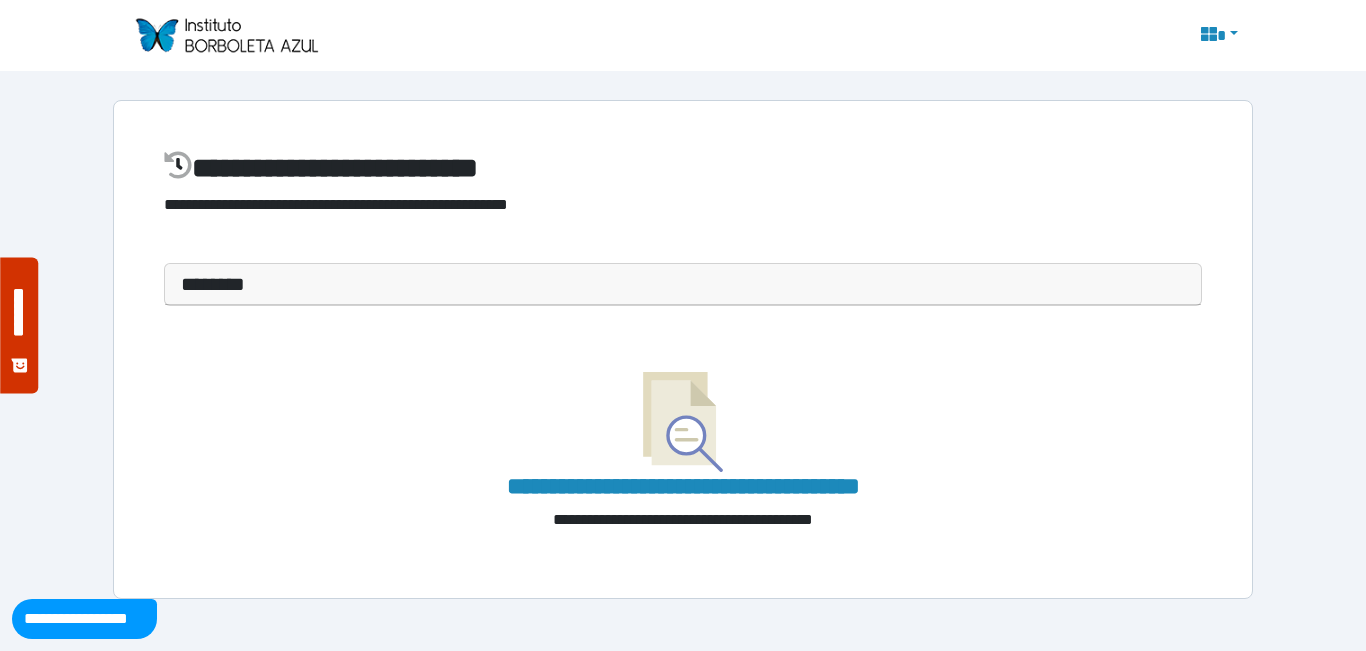 click at bounding box center (683, 422) 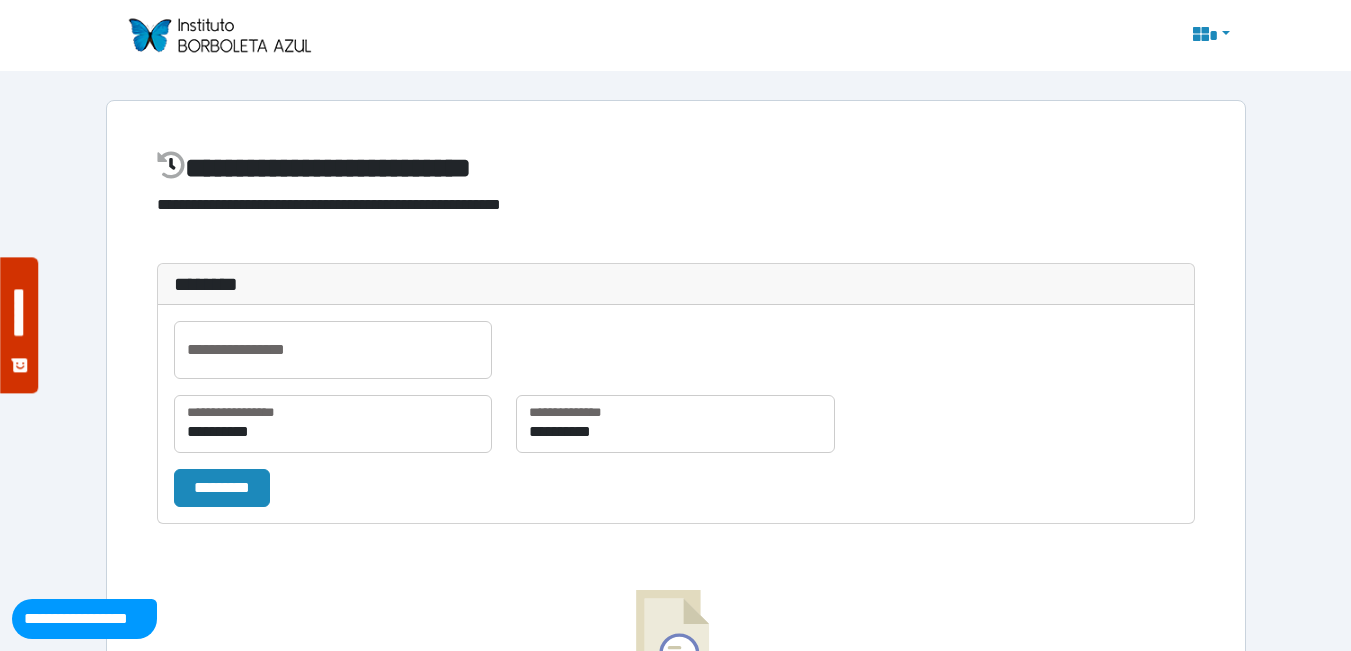 click on "********" at bounding box center (676, 284) 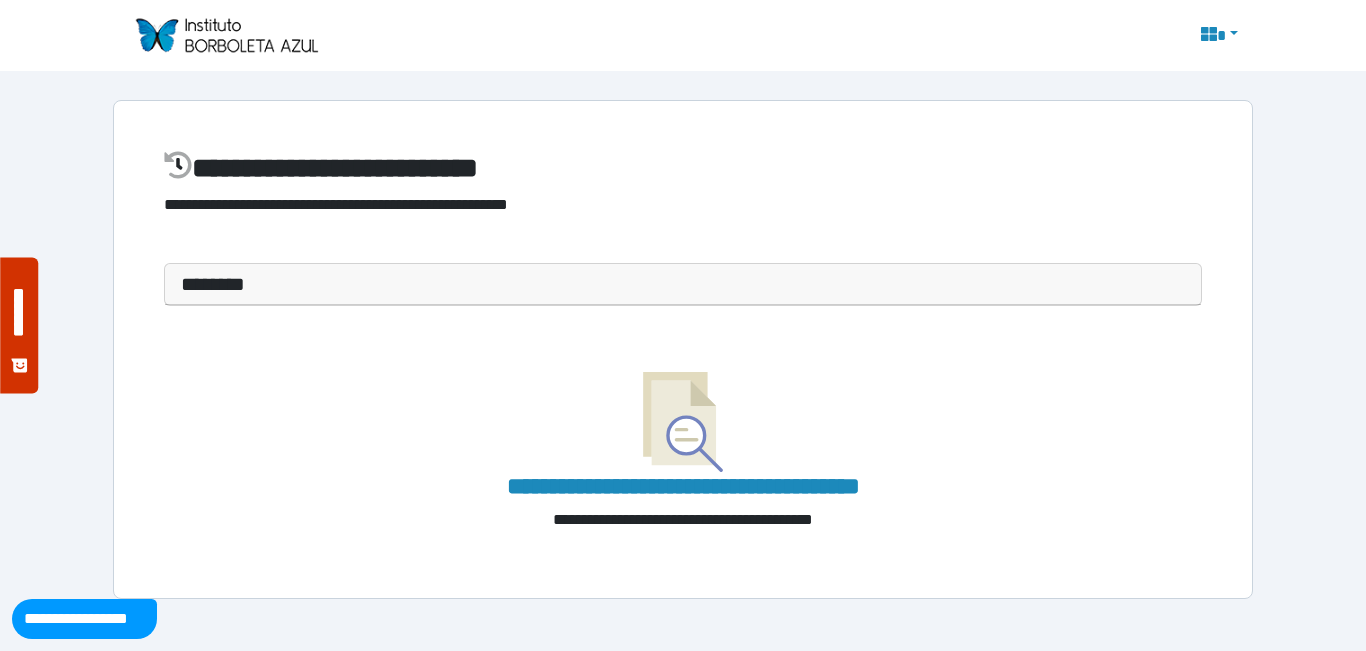 click on "********" at bounding box center (683, 284) 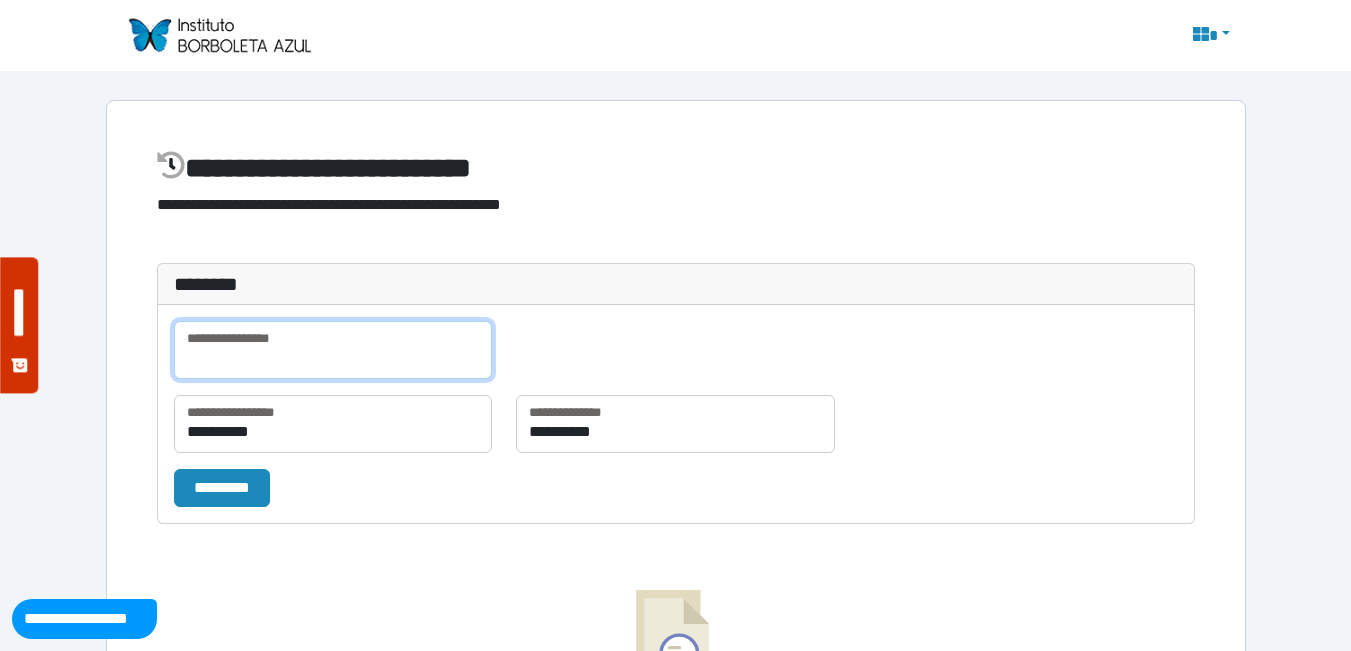 click at bounding box center [333, 350] 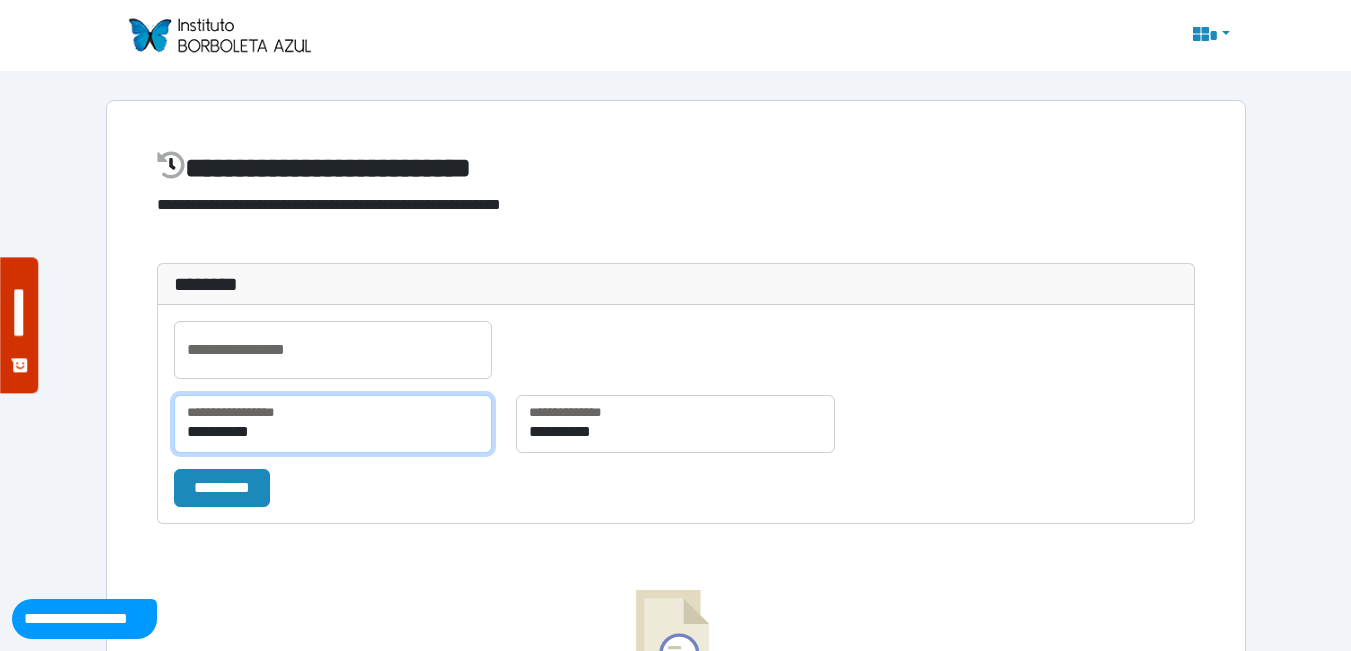 click on "**********" at bounding box center (333, 424) 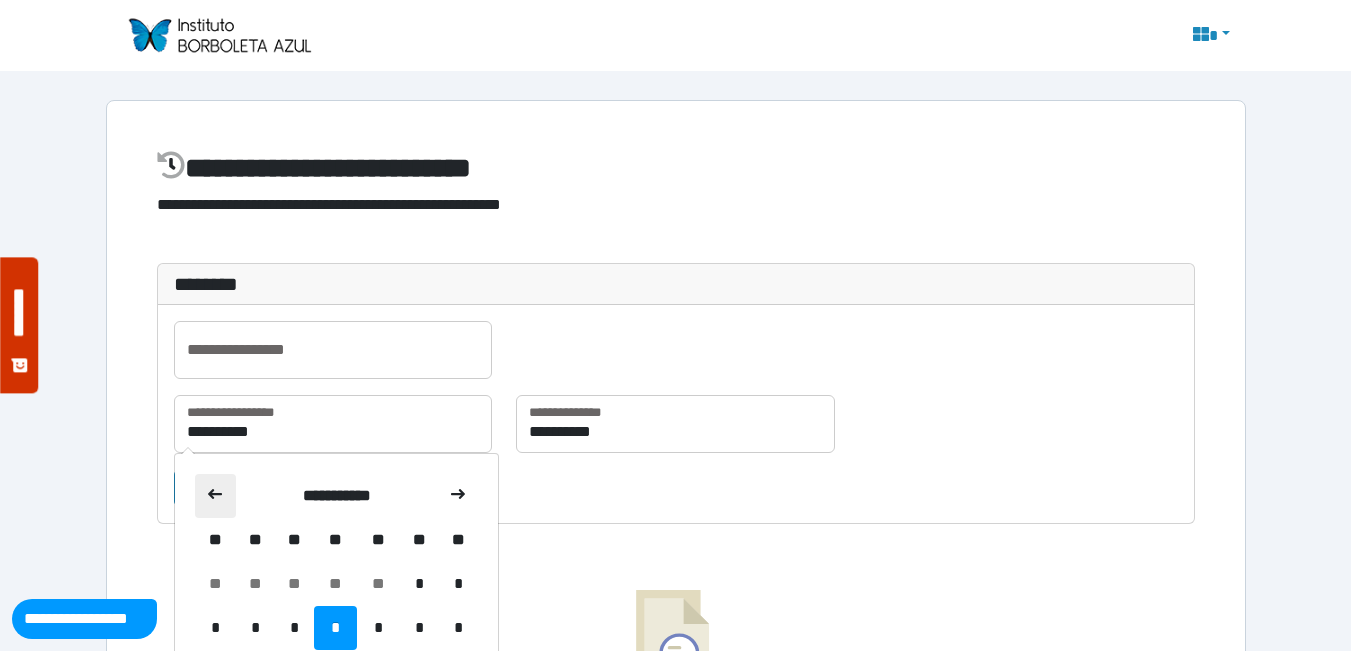 click at bounding box center [216, 496] 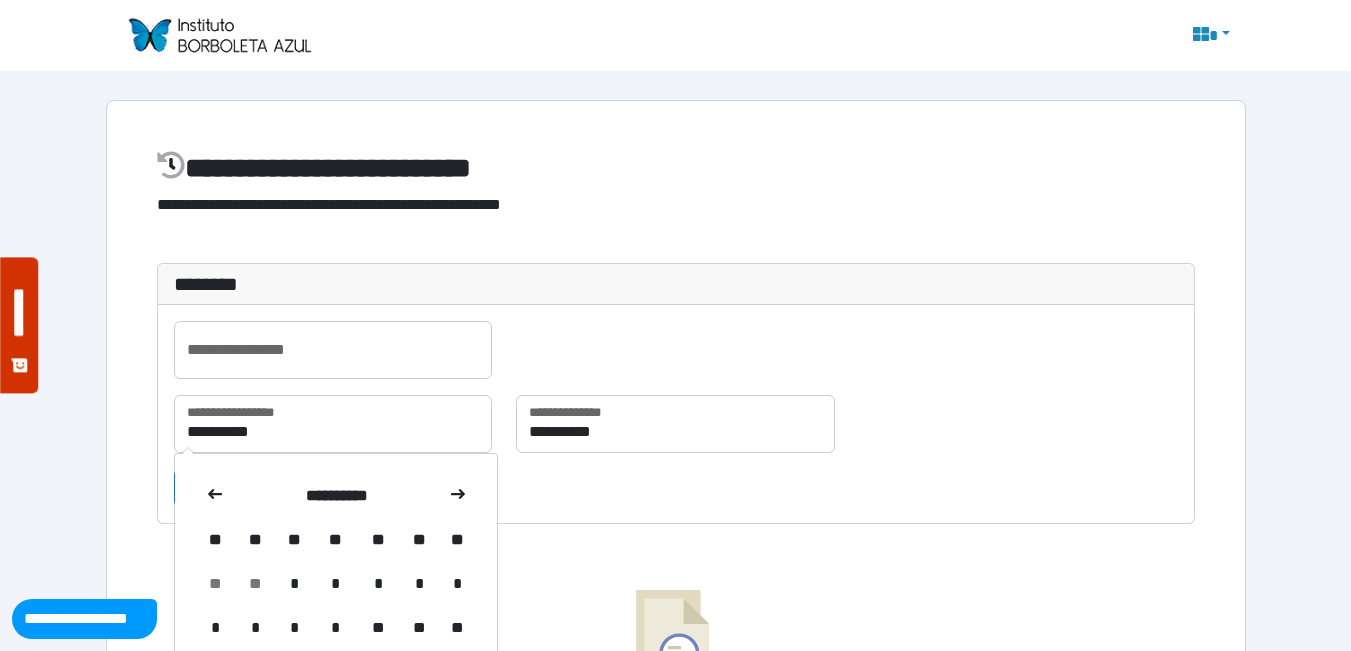 click at bounding box center [216, 496] 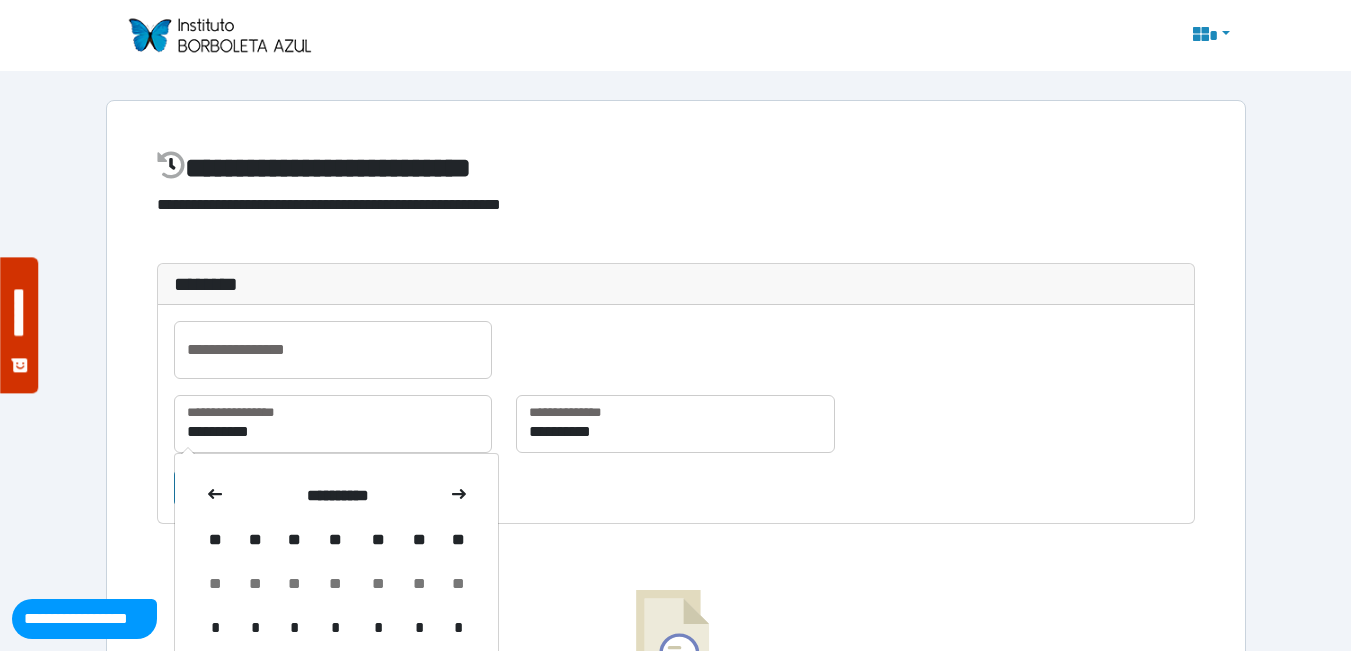 click at bounding box center (216, 496) 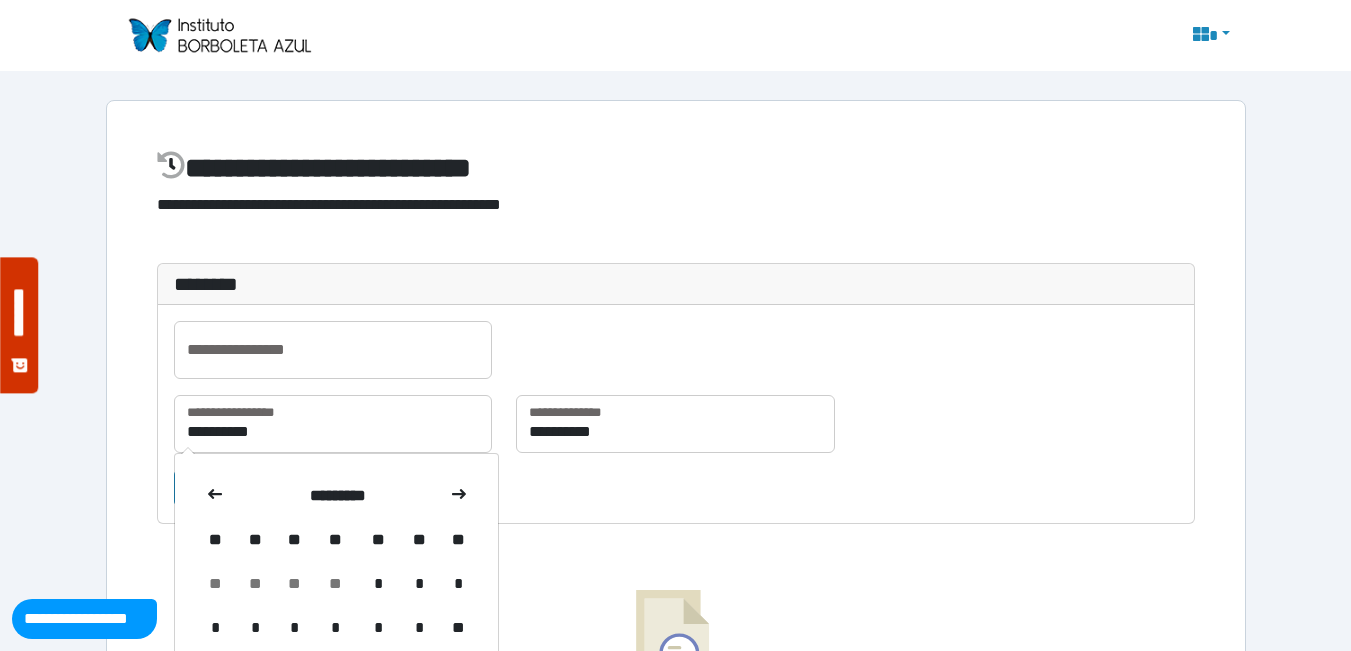 click at bounding box center (216, 496) 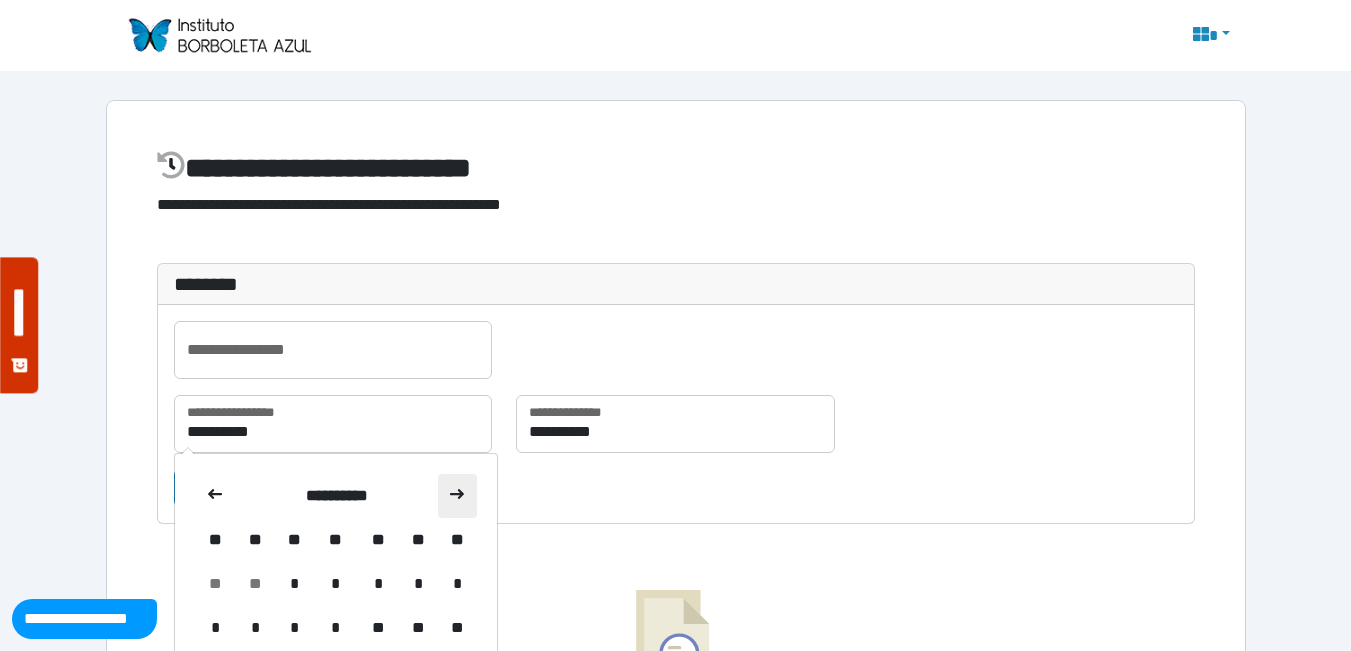 click at bounding box center (457, 496) 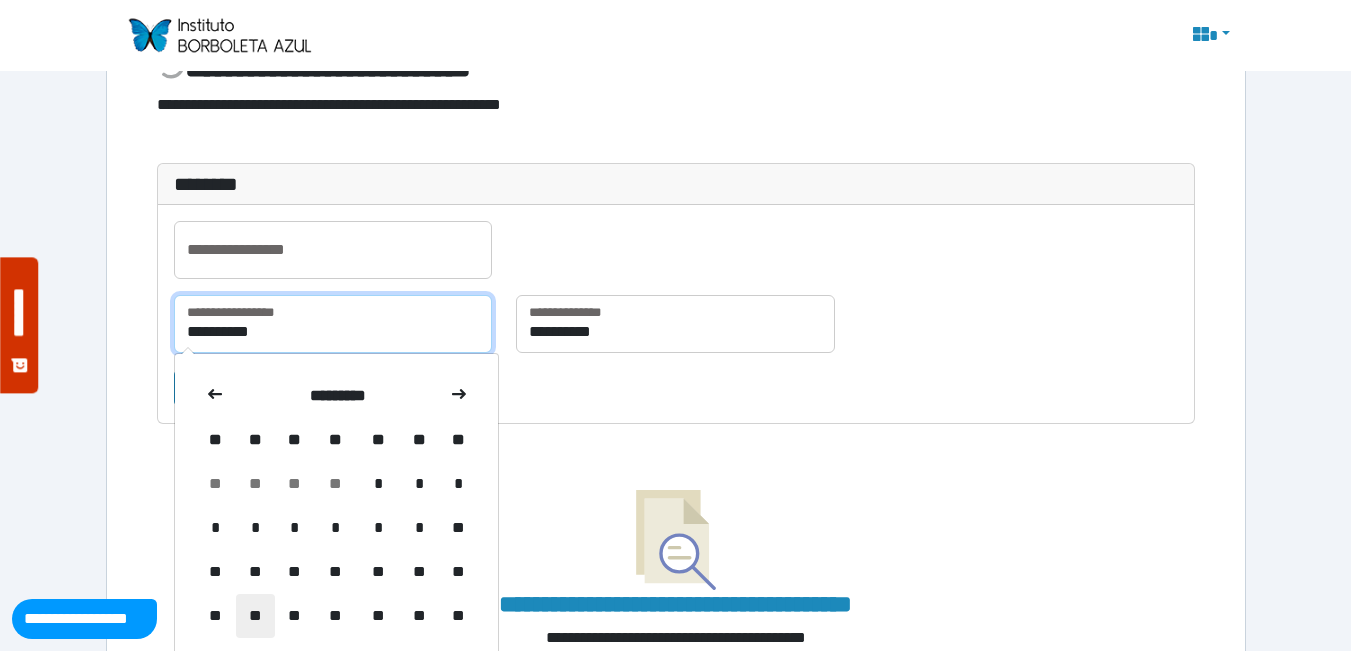 scroll, scrollTop: 196, scrollLeft: 0, axis: vertical 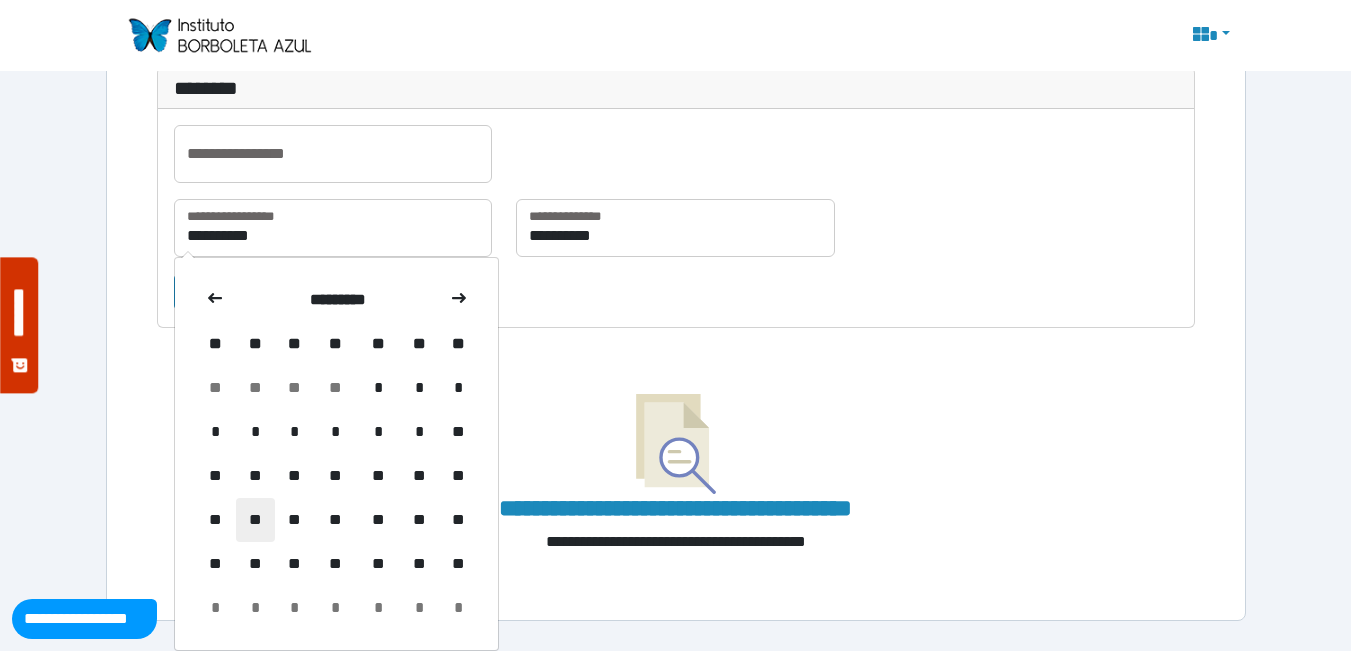 click on "**" at bounding box center [255, 520] 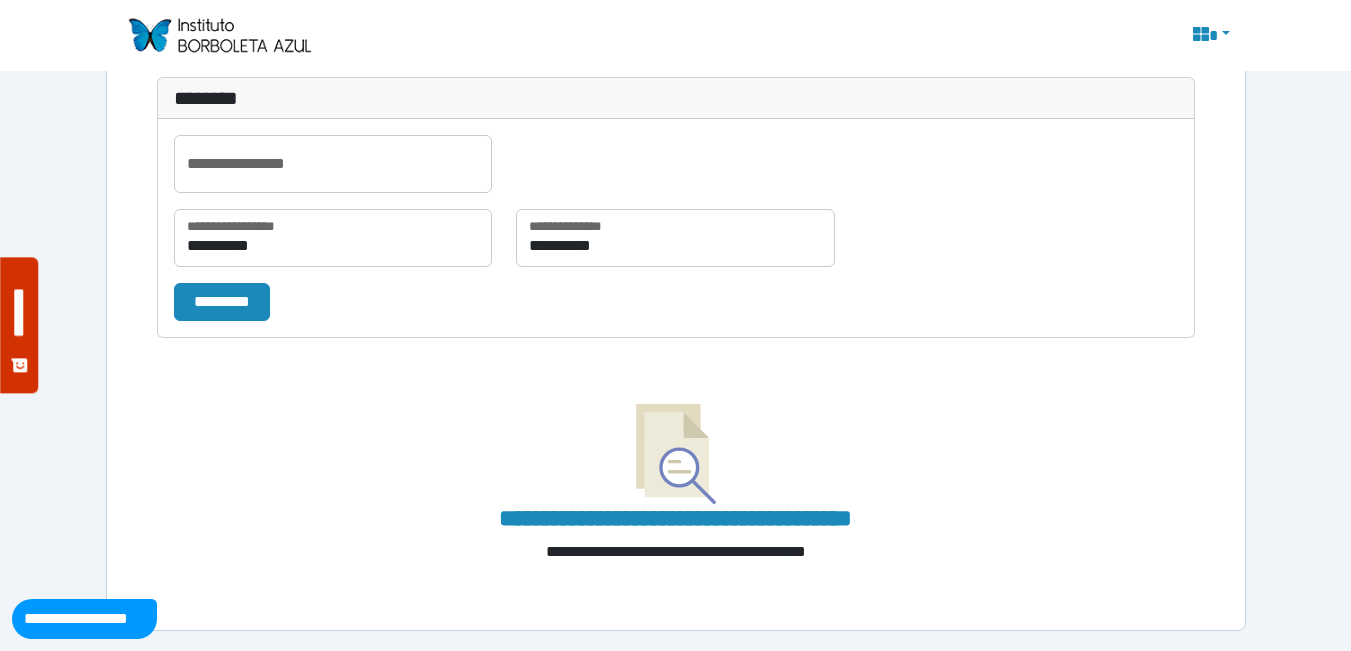scroll, scrollTop: 186, scrollLeft: 0, axis: vertical 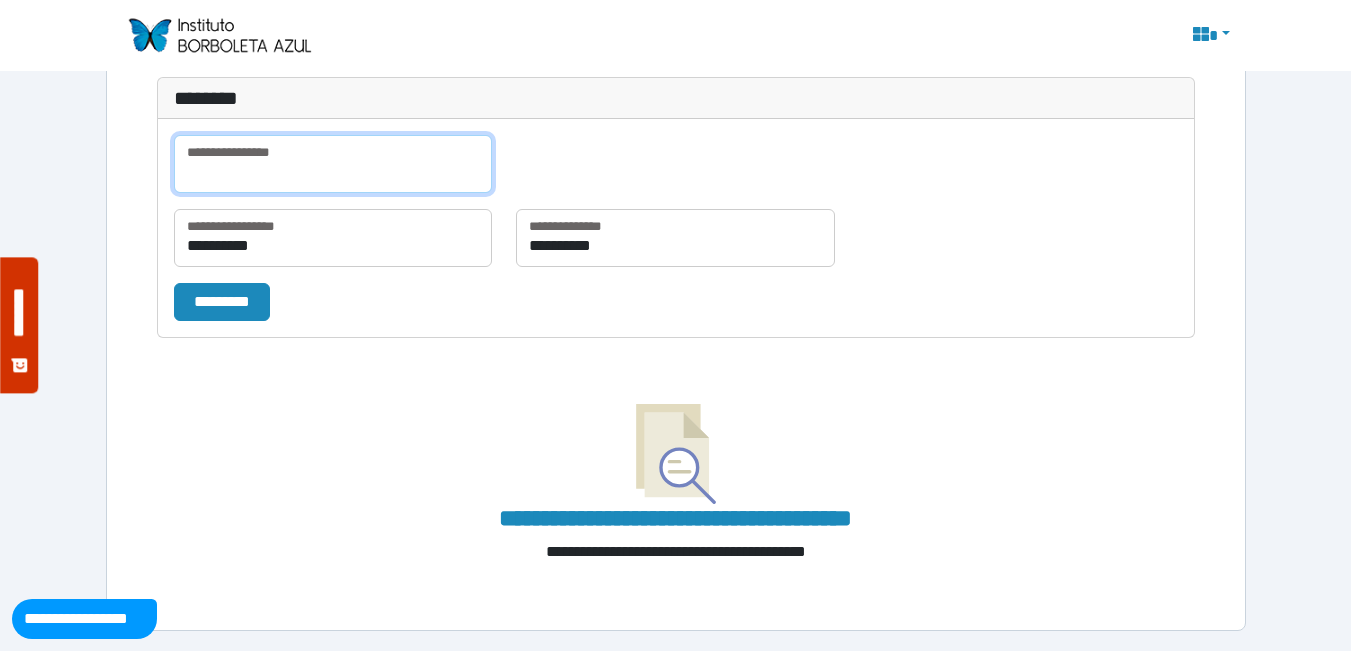 click at bounding box center (333, 164) 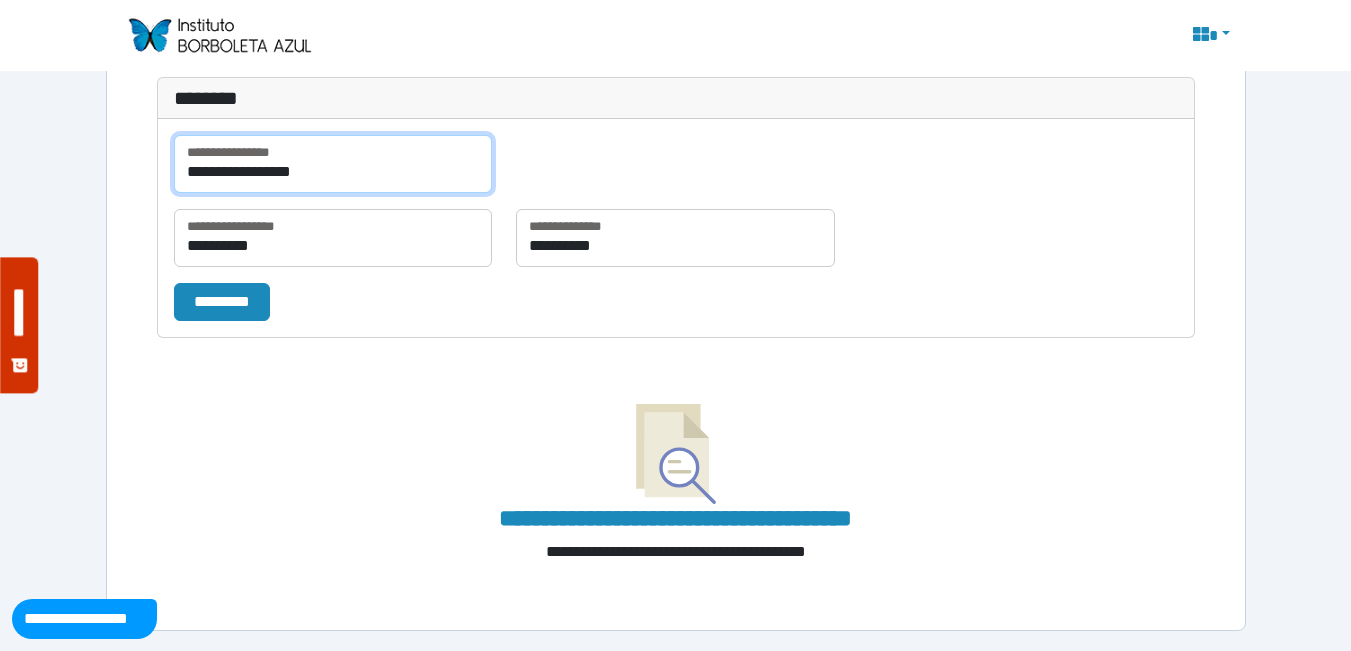 type on "**********" 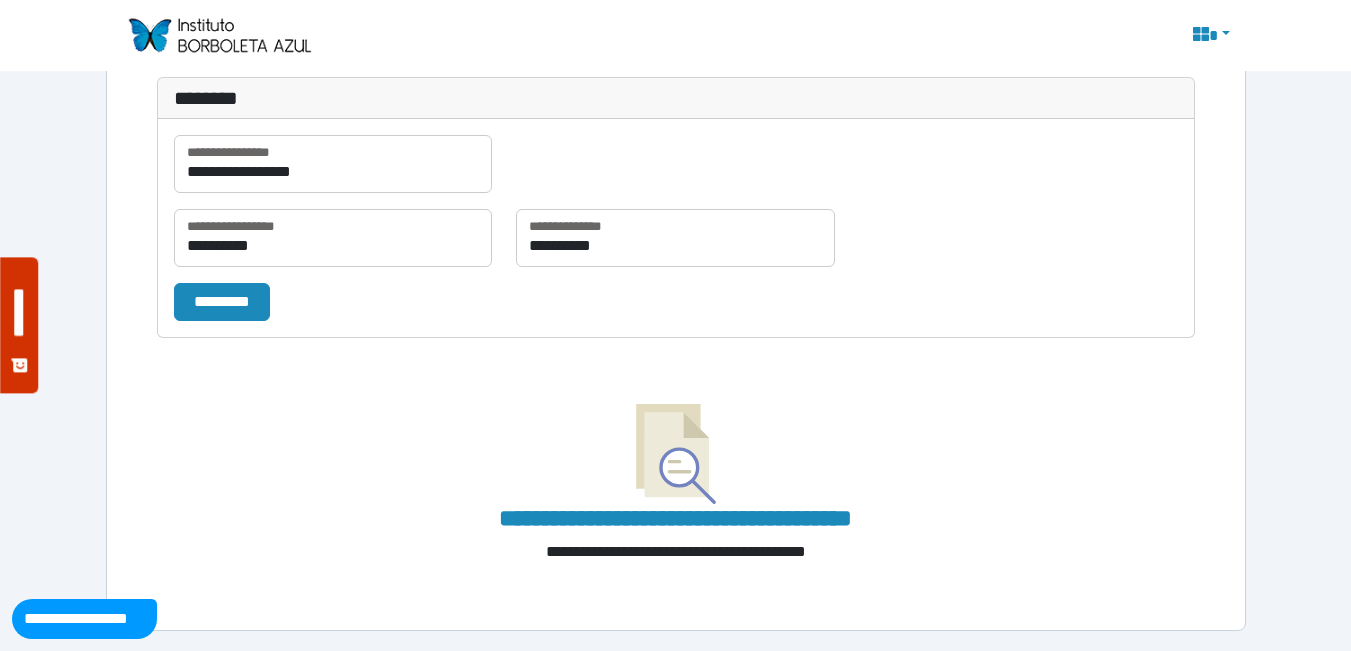 click on "**********" at bounding box center [676, 228] 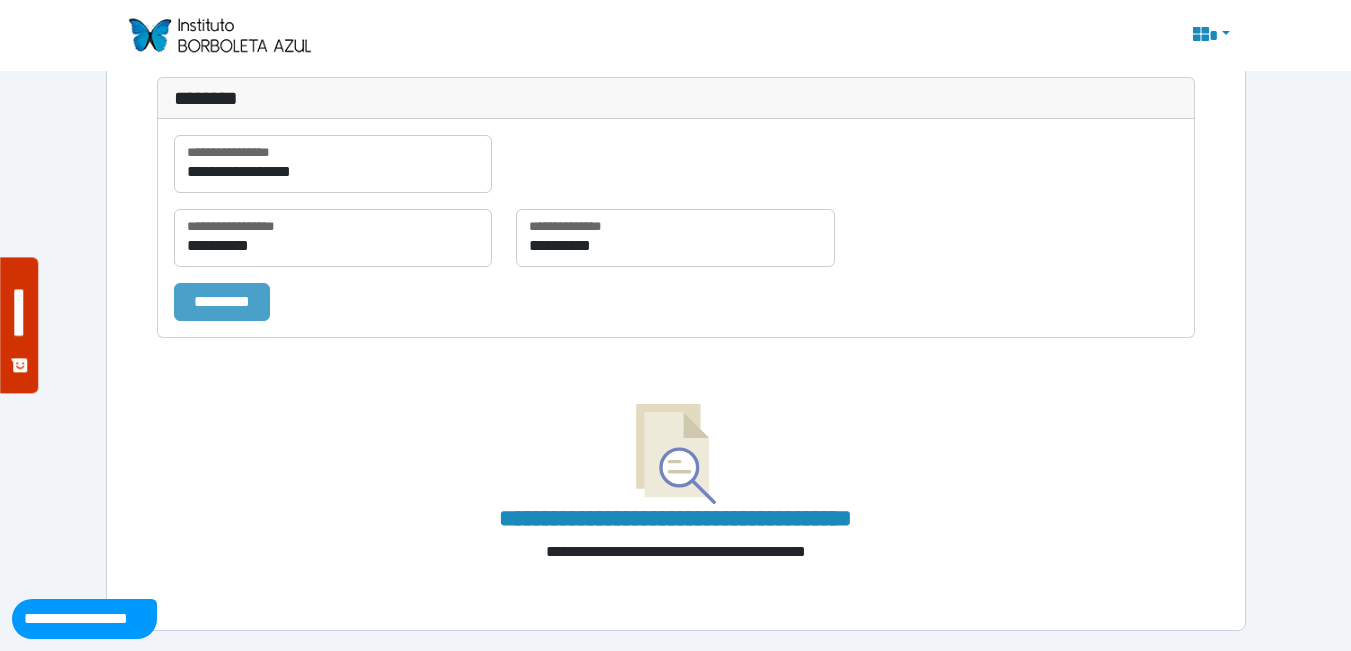 click on "*********" at bounding box center (222, 302) 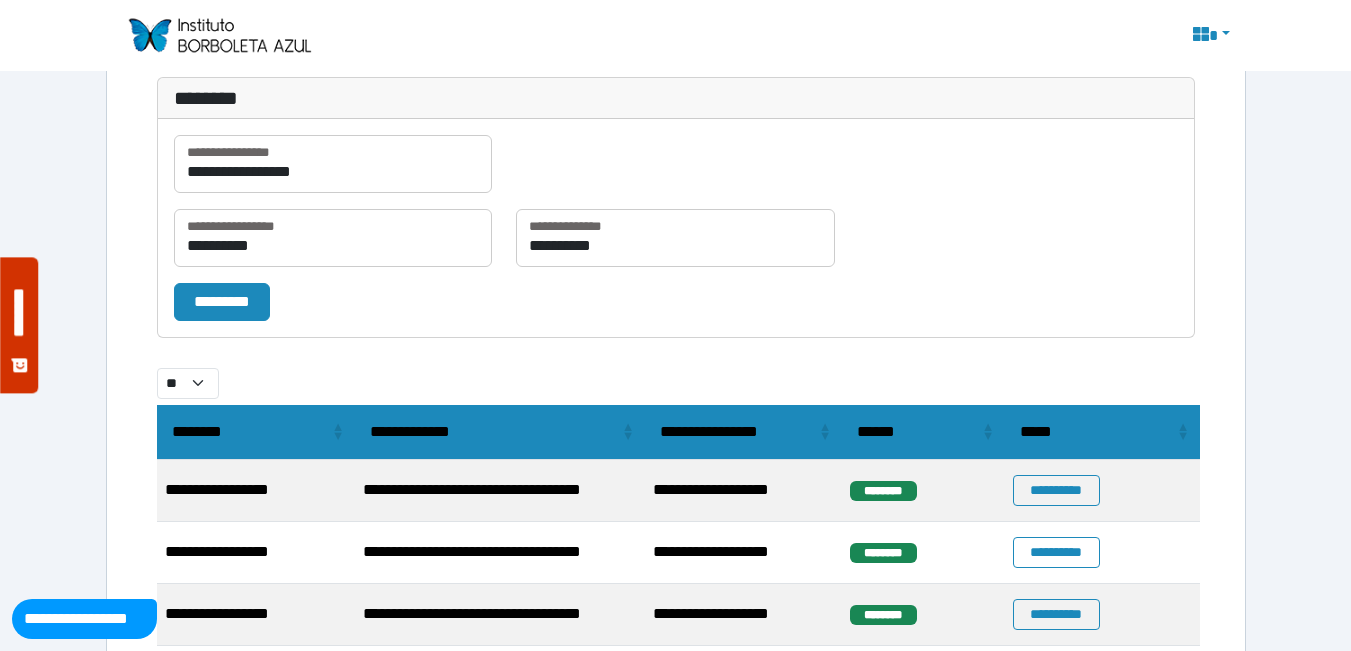 scroll, scrollTop: 286, scrollLeft: 0, axis: vertical 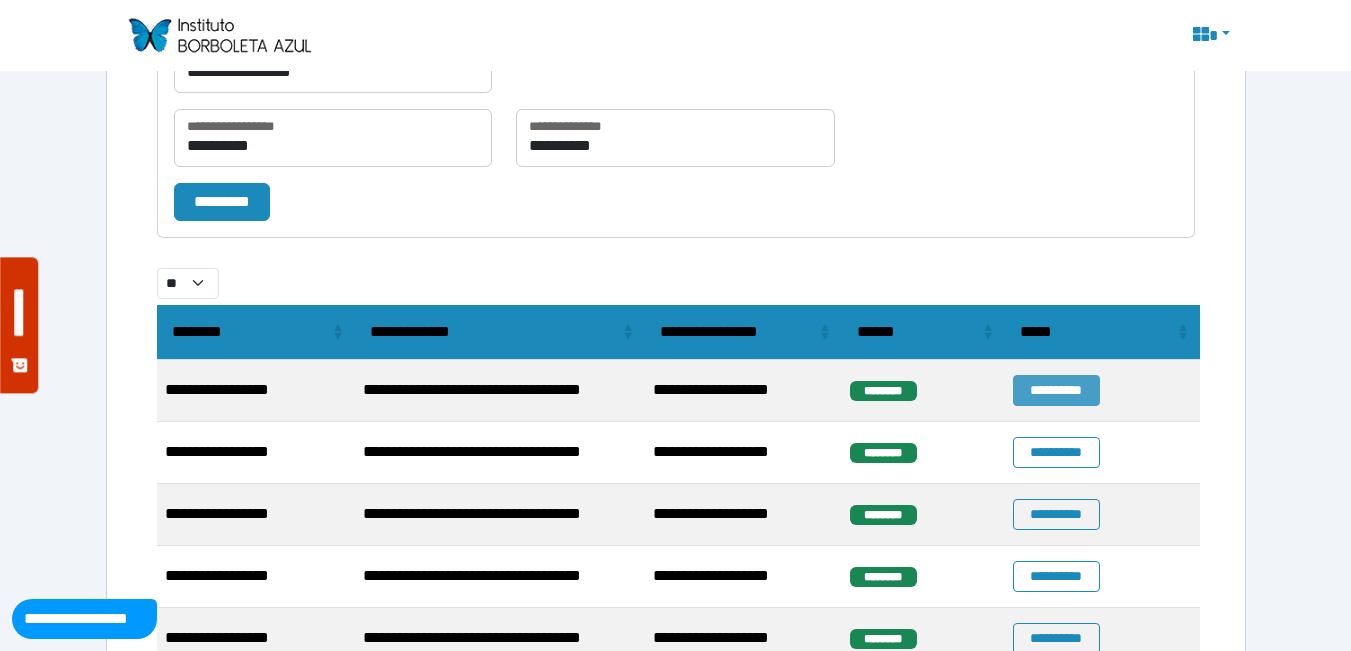 click on "**********" at bounding box center (1056, 390) 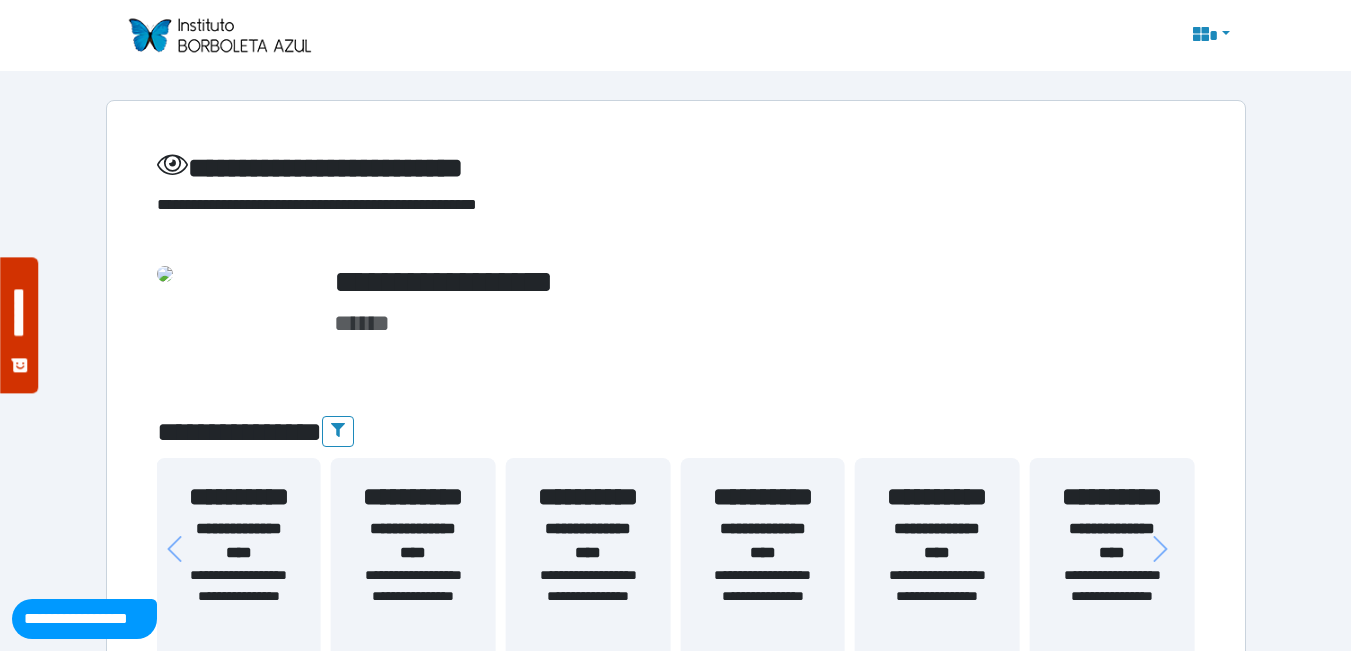 scroll, scrollTop: 300, scrollLeft: 0, axis: vertical 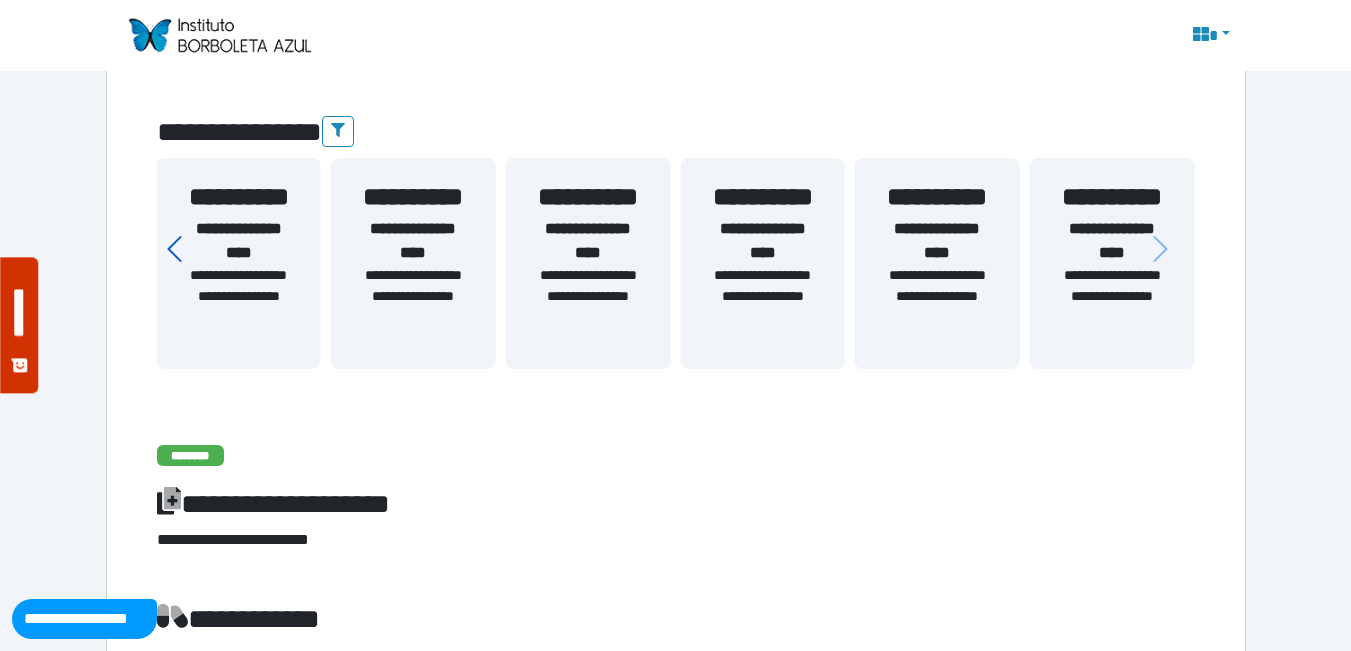 click 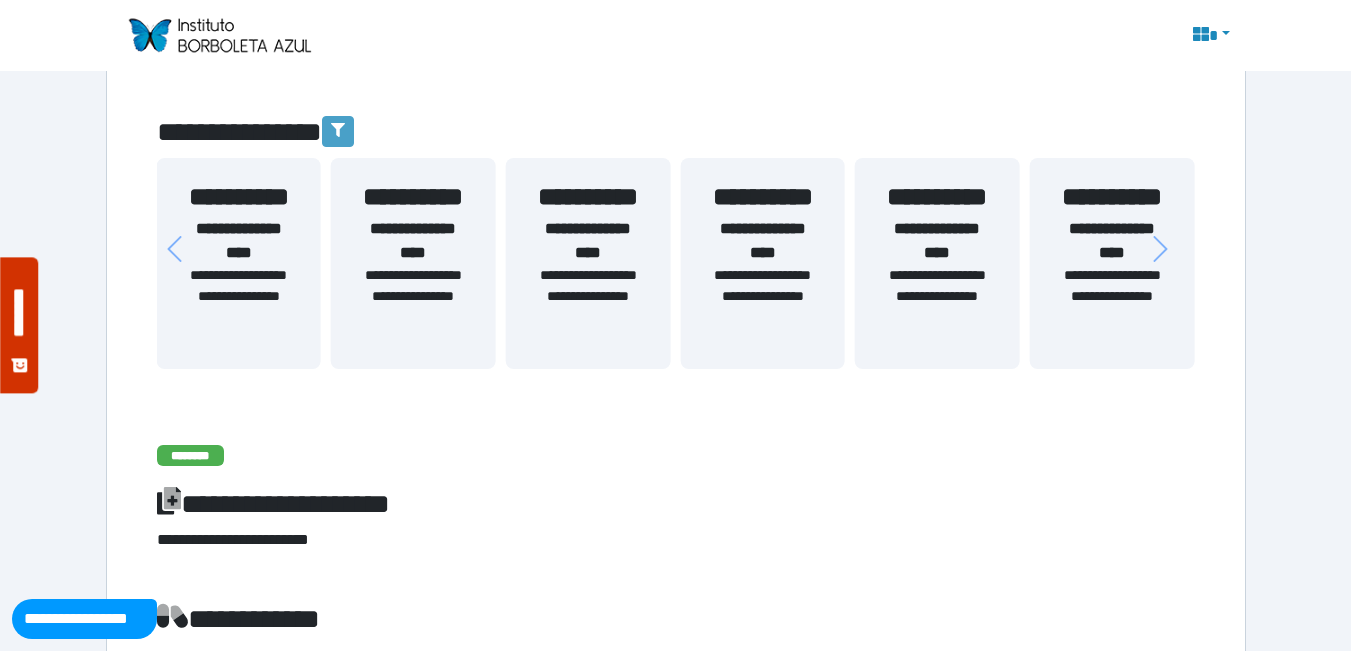 click 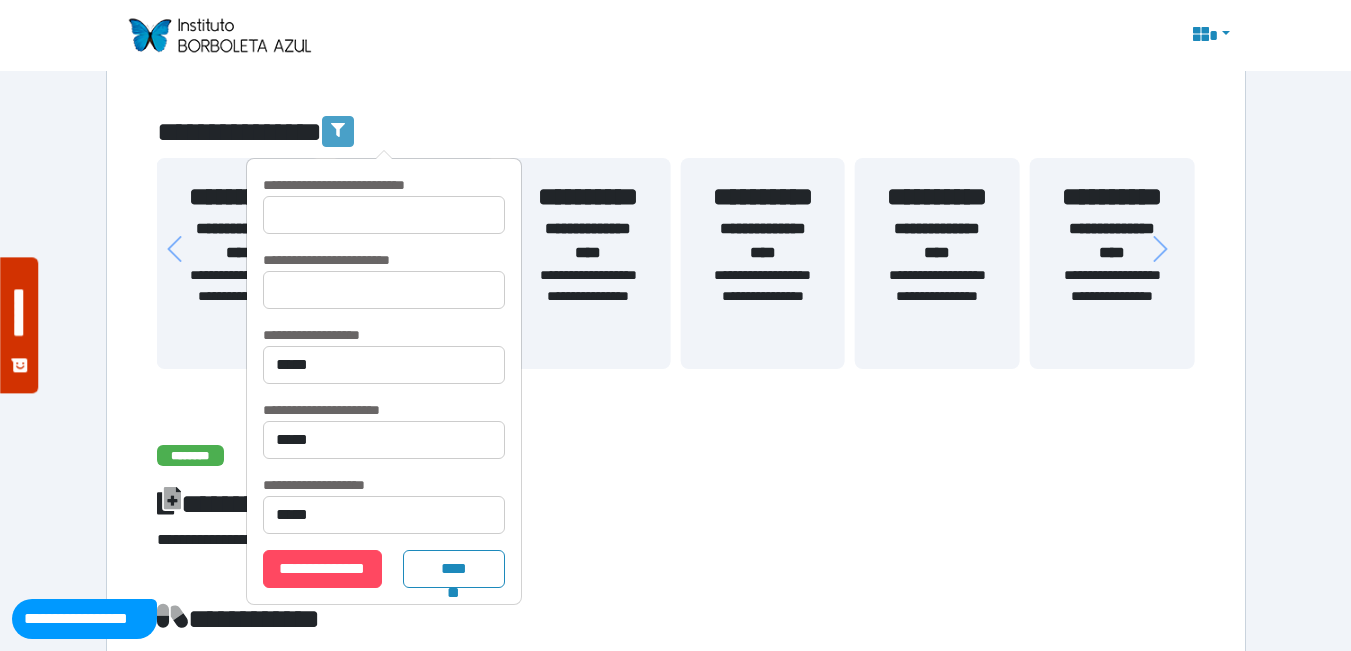 click 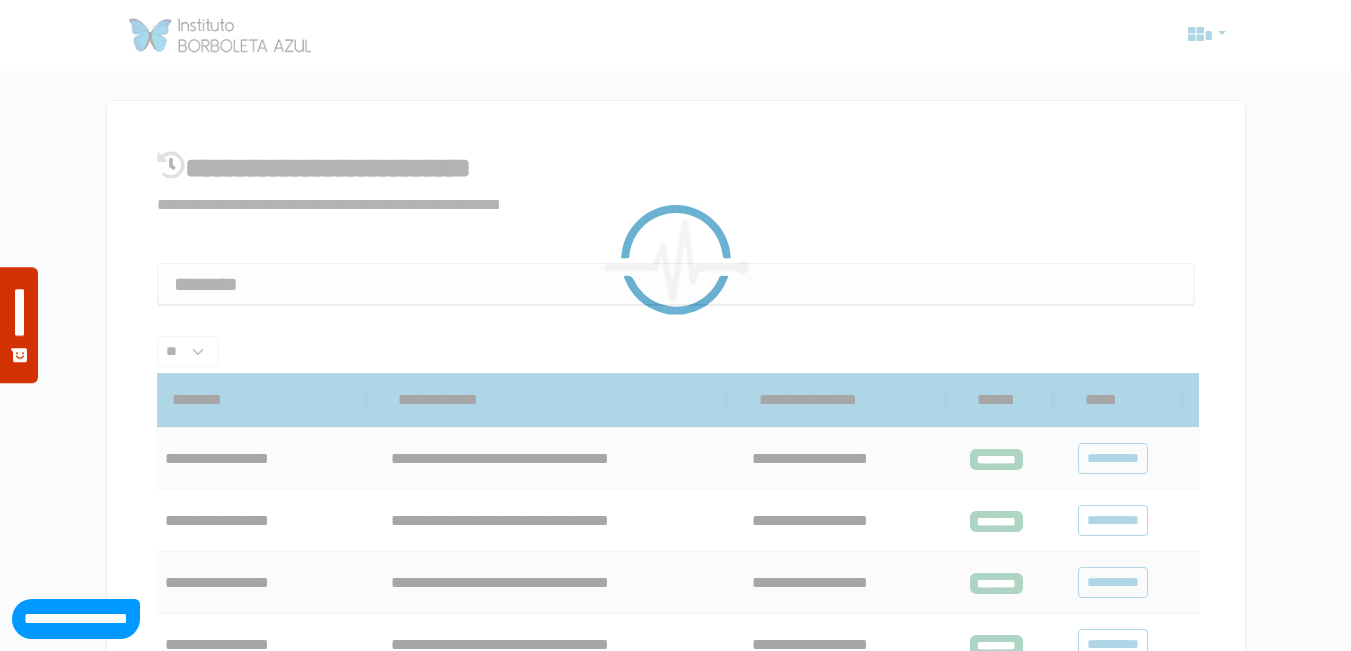 select on "**" 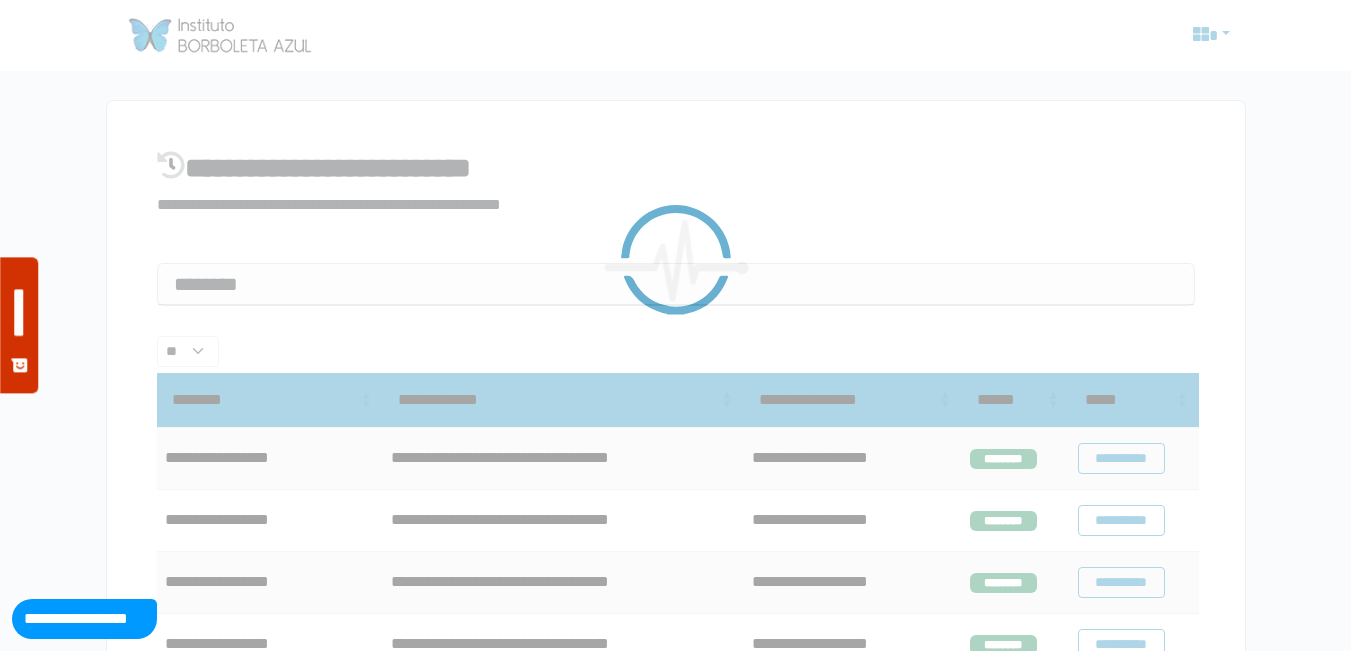 scroll, scrollTop: 286, scrollLeft: 0, axis: vertical 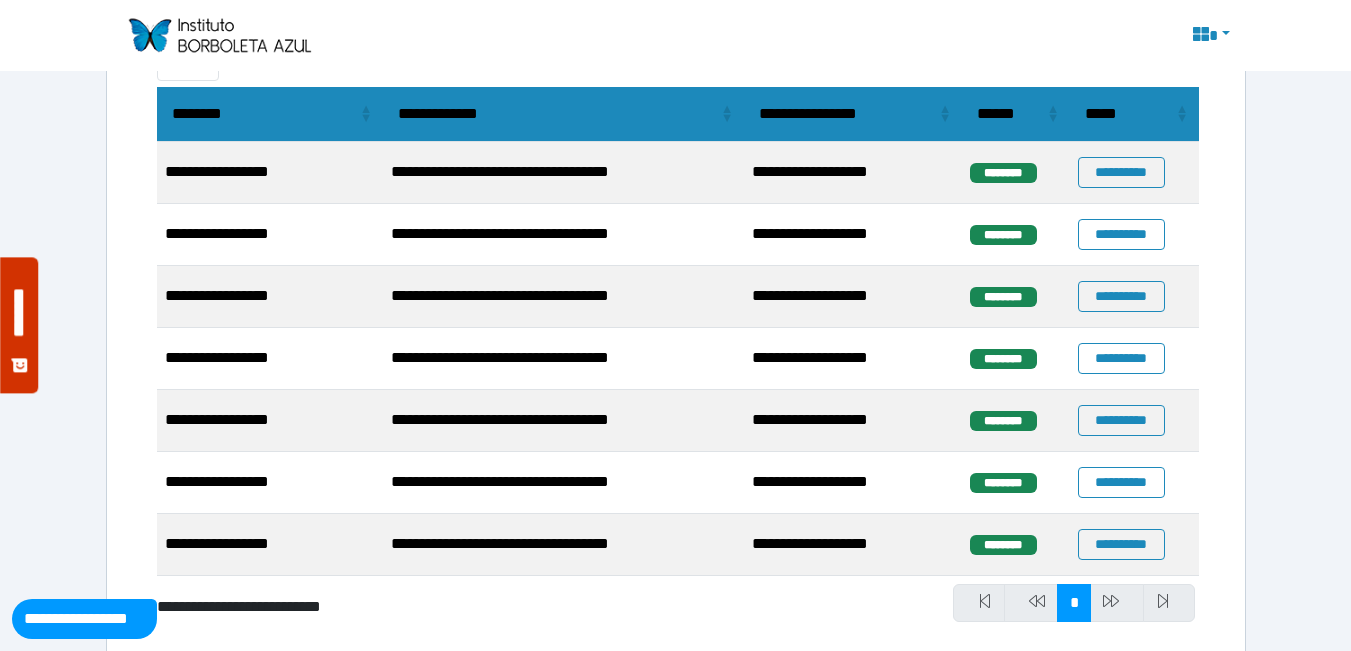 select on "**" 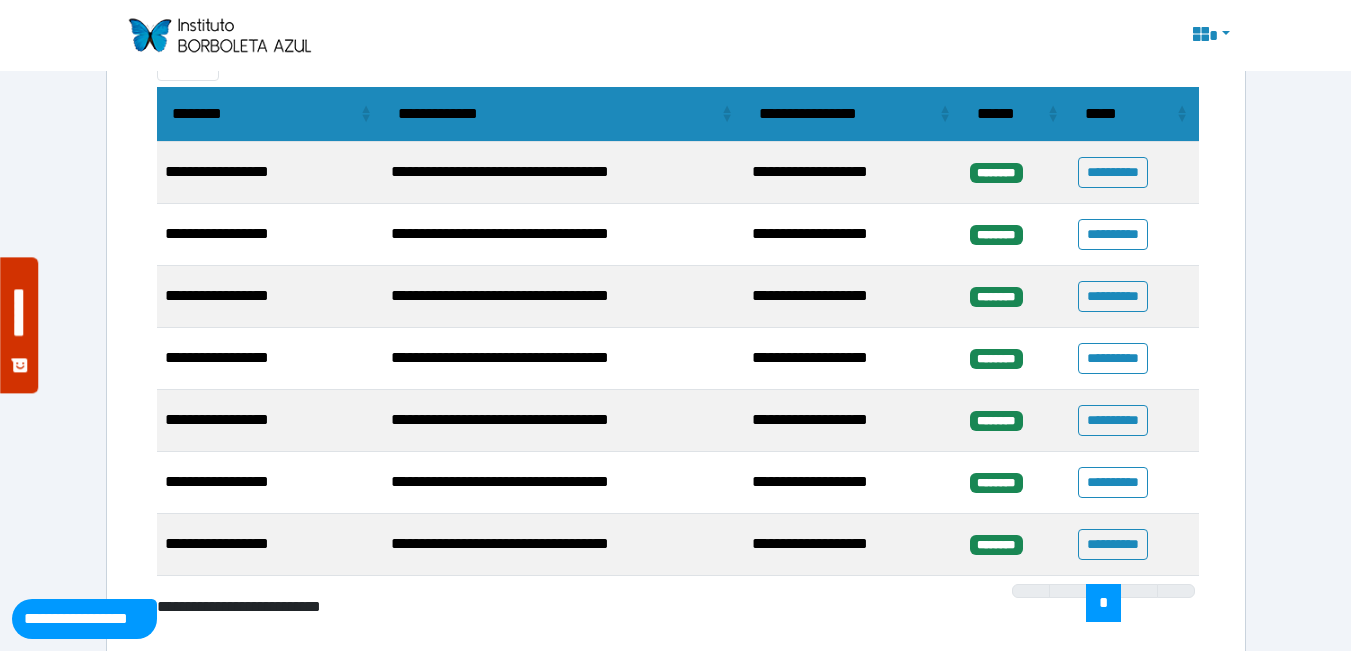 select on "**" 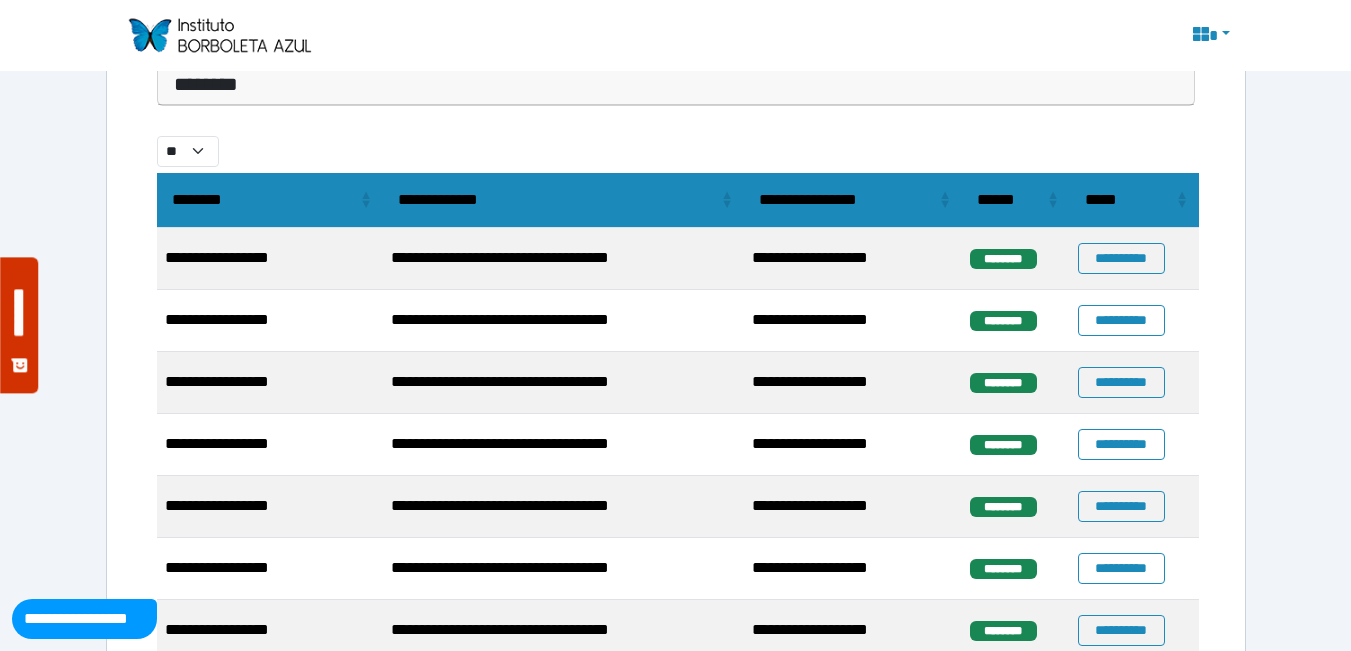scroll, scrollTop: 346, scrollLeft: 0, axis: vertical 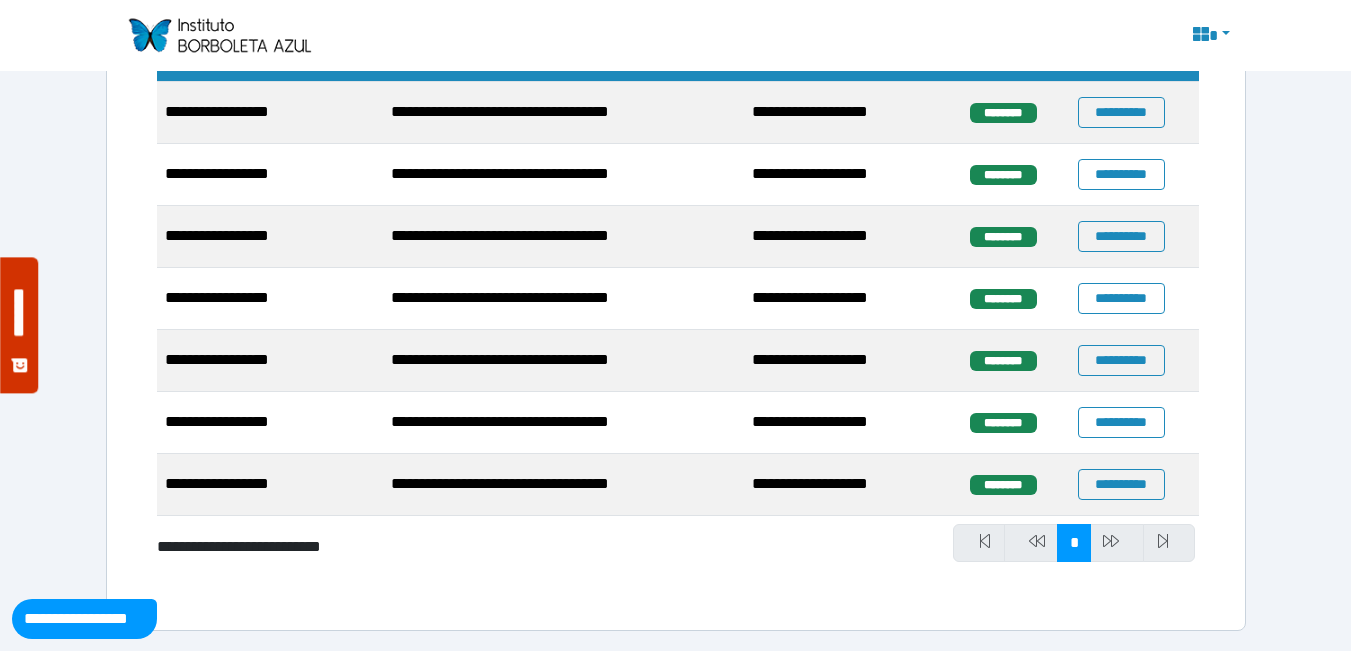 select on "**" 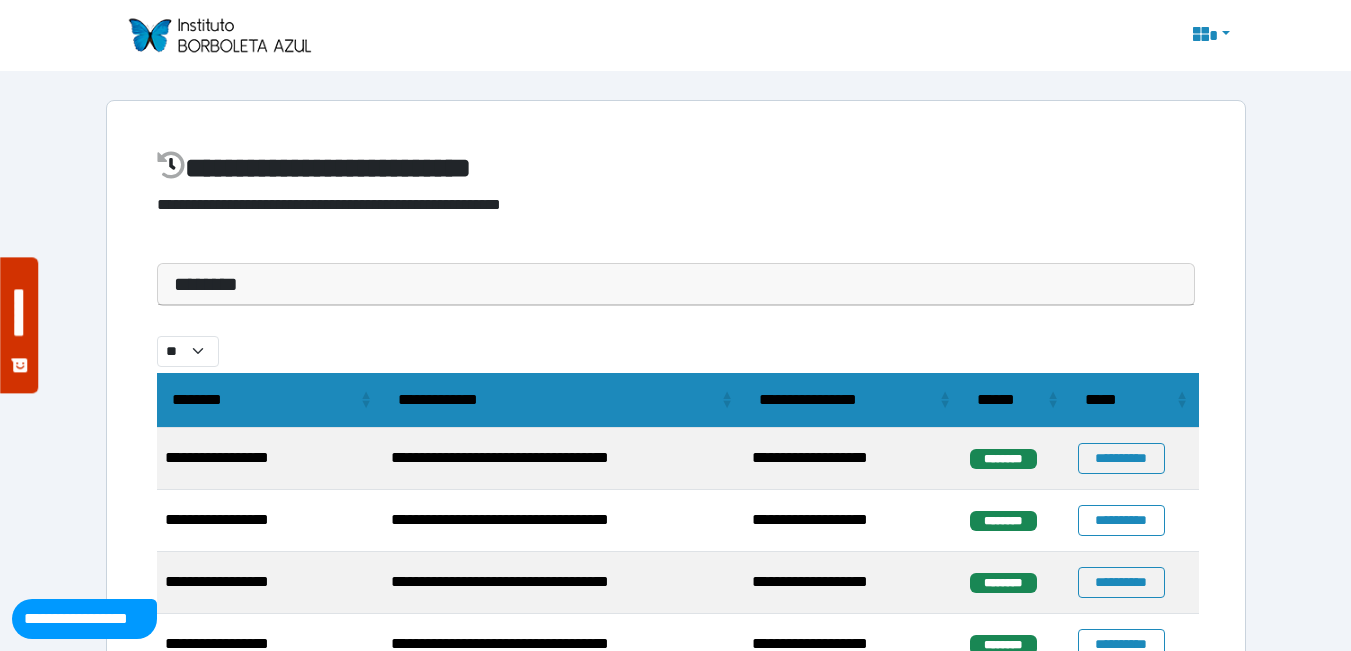 scroll, scrollTop: 346, scrollLeft: 0, axis: vertical 